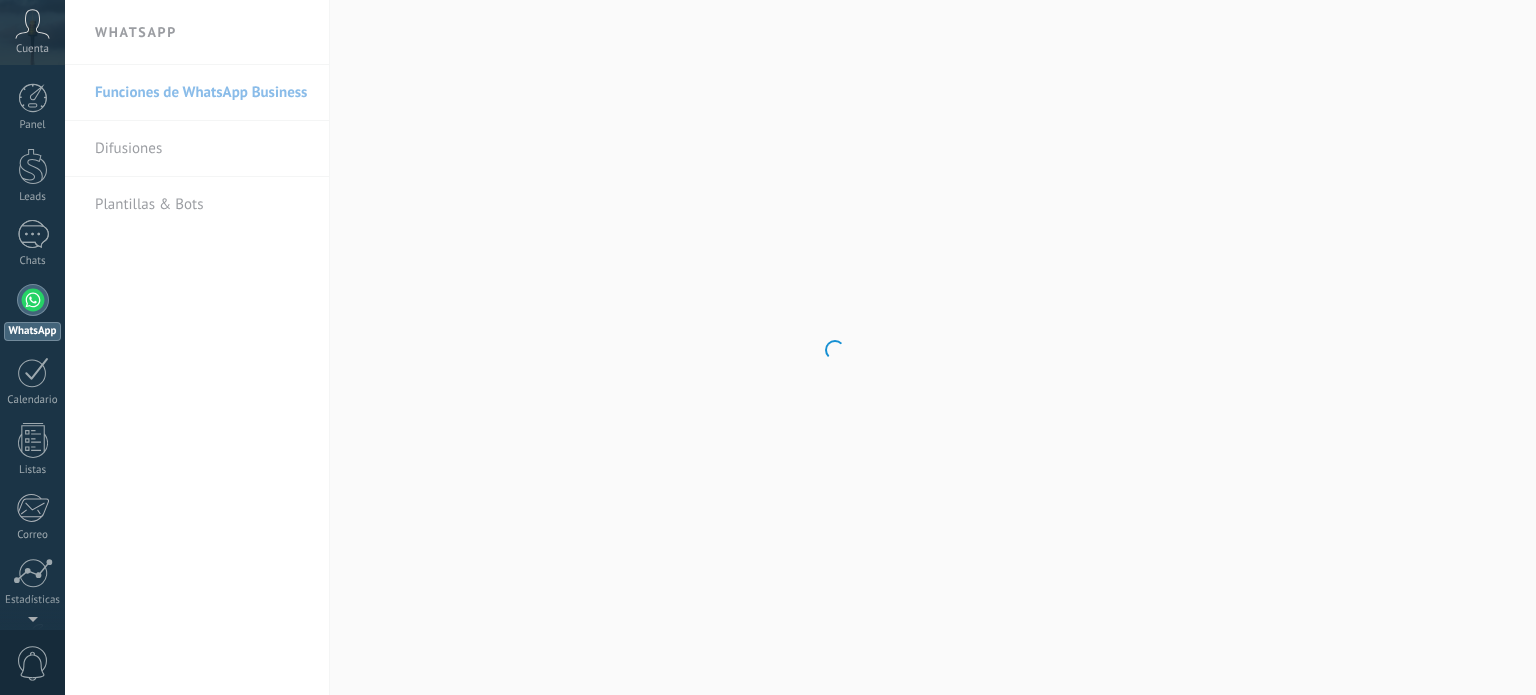 scroll, scrollTop: 0, scrollLeft: 0, axis: both 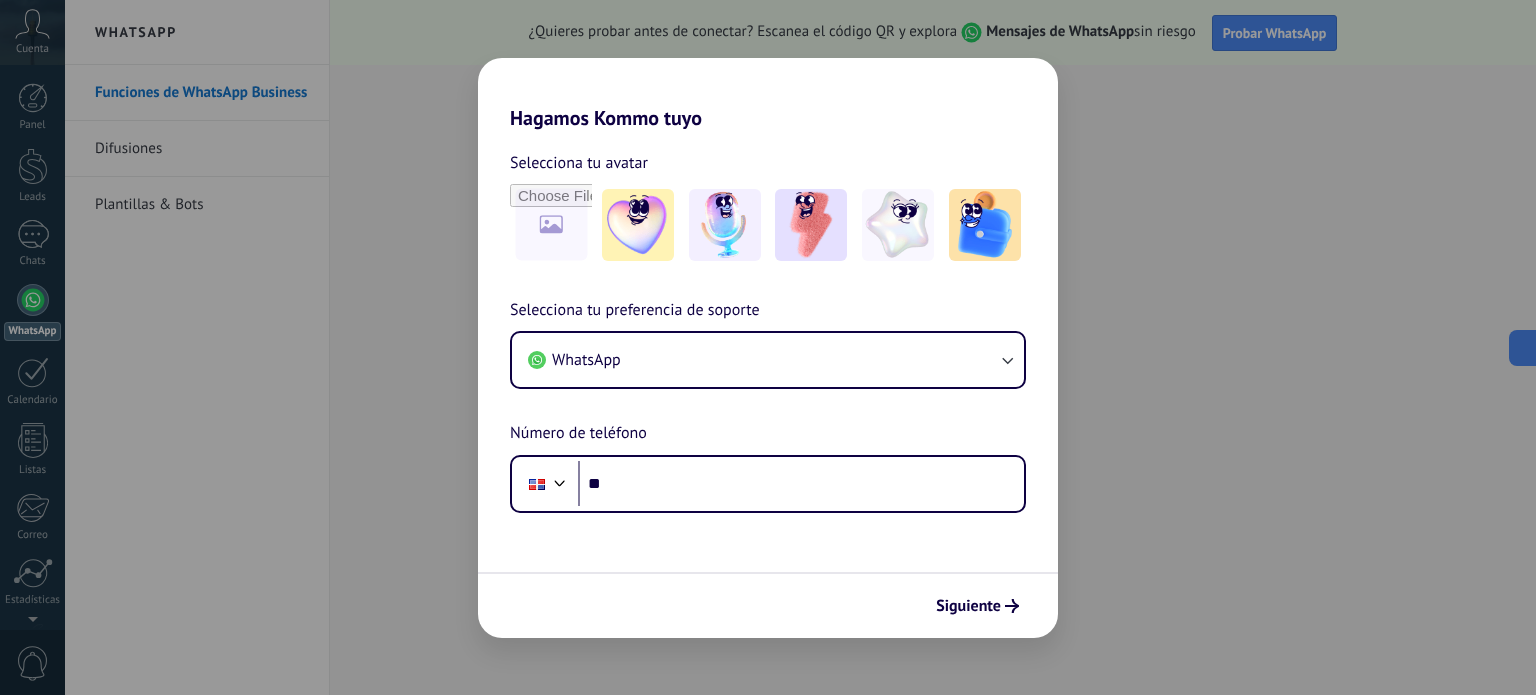 click on "Hagamos Kommo tuyo Selecciona tu avatar Selecciona tu preferencia de soporte WhatsApp Número de teléfono Phone ** Siguiente" at bounding box center [768, 347] 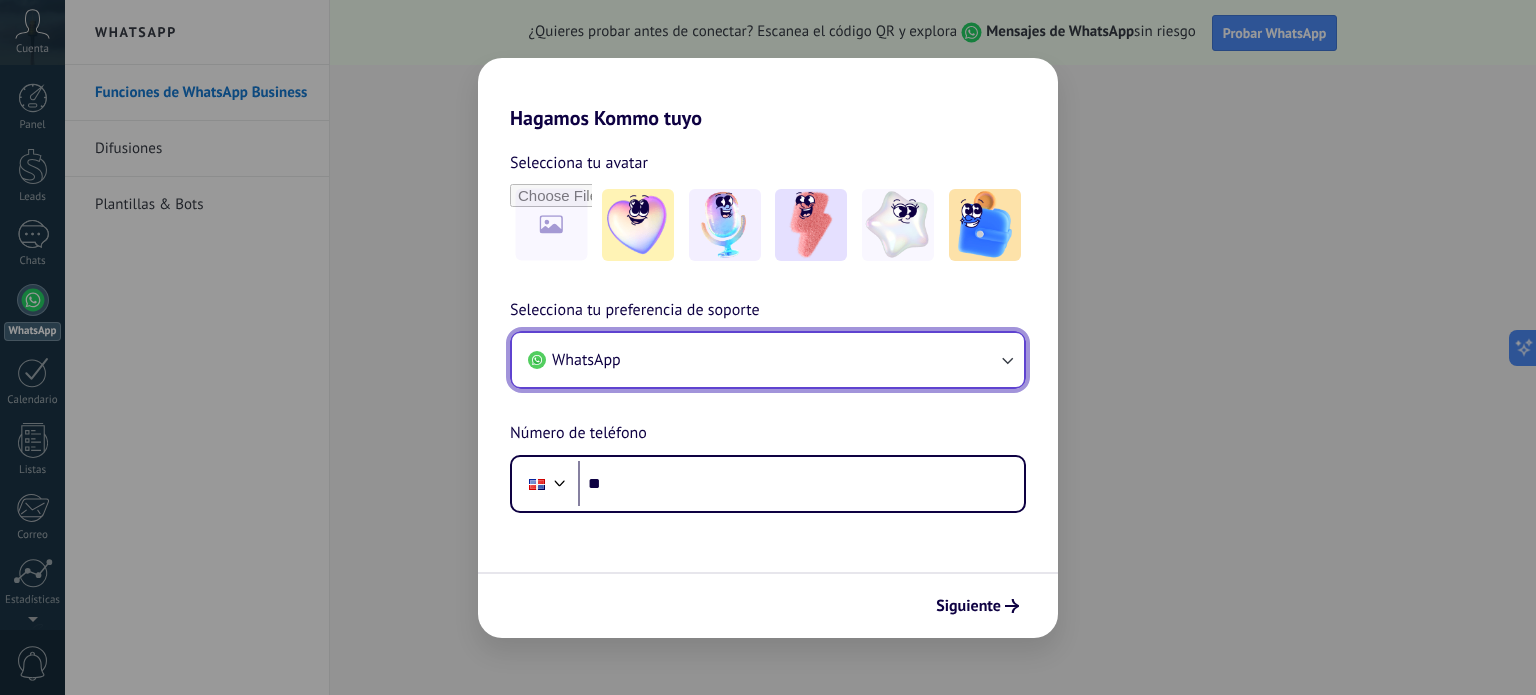 click on "WhatsApp" at bounding box center [768, 360] 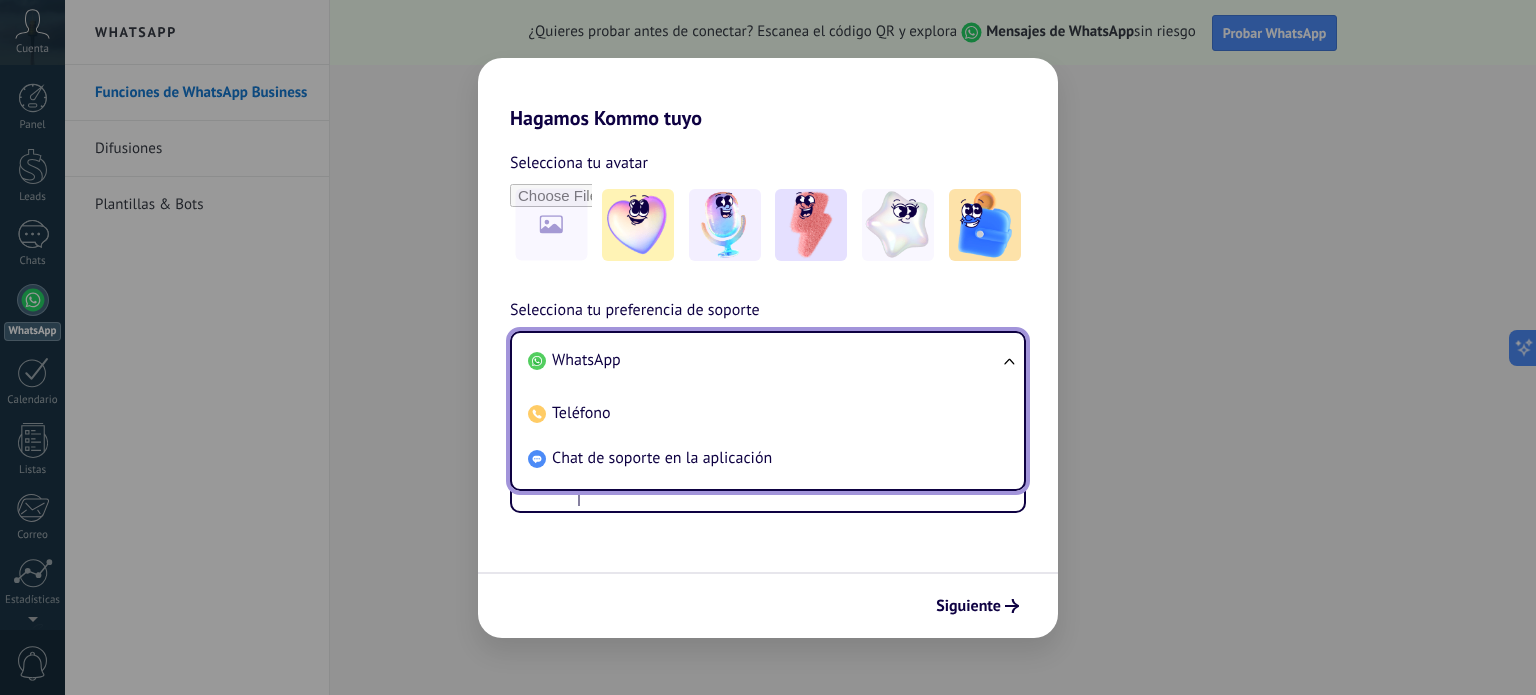 click on "Selecciona tu preferencia de soporte" at bounding box center (635, 311) 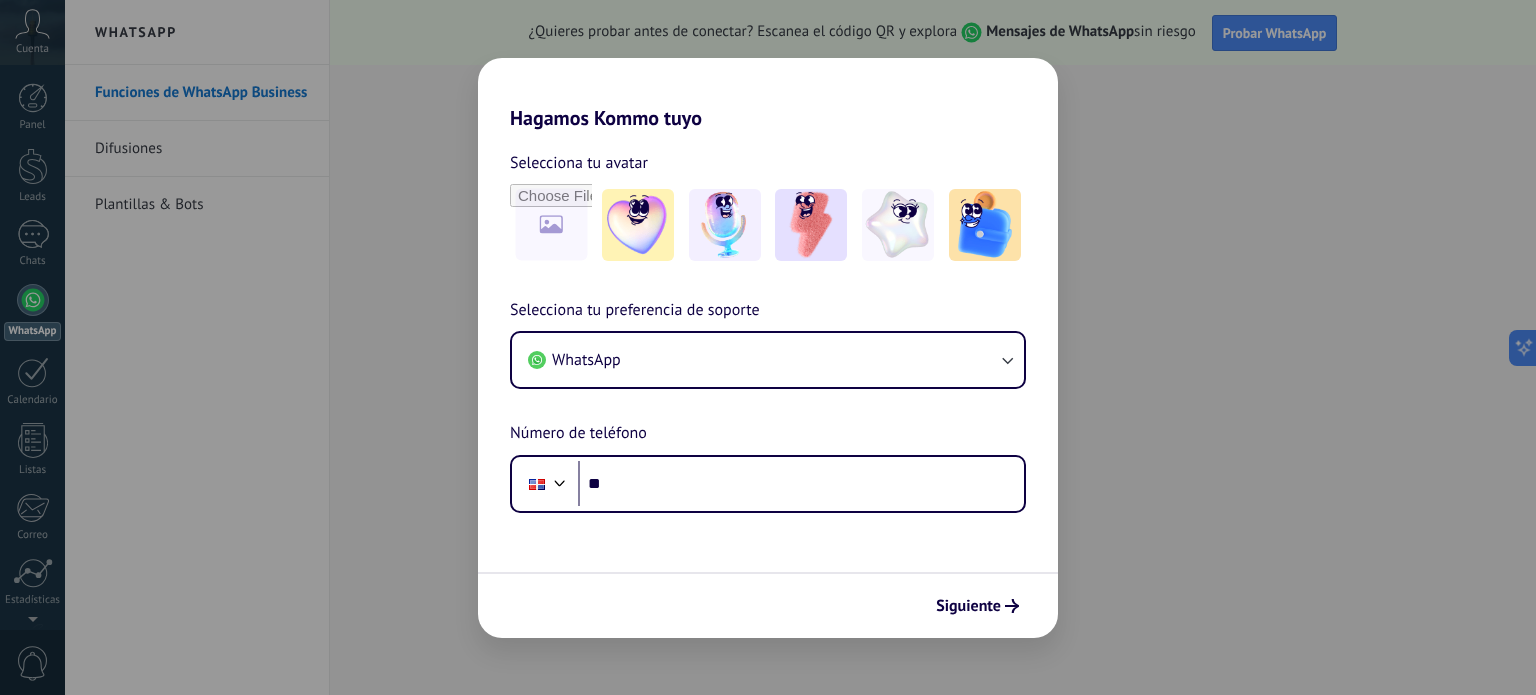 click on "Siguiente" at bounding box center (768, 605) 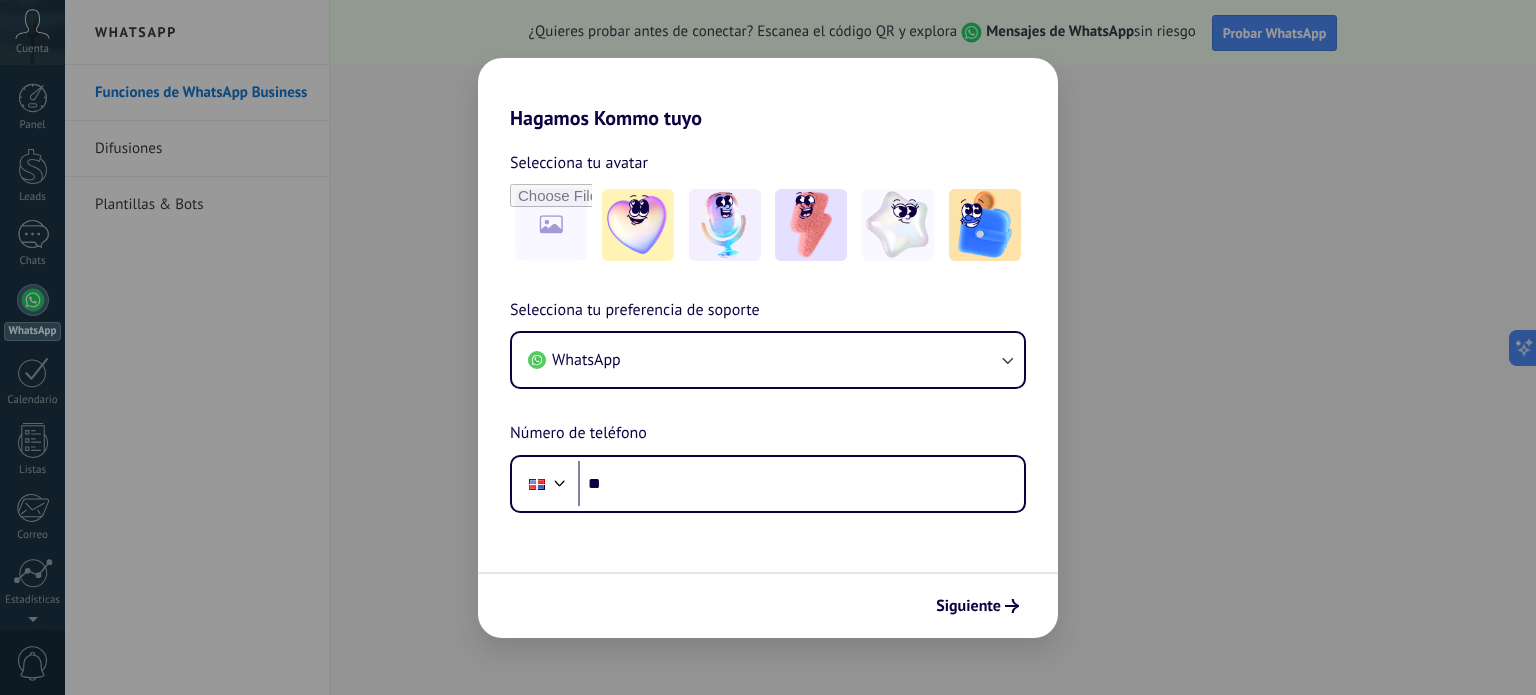 click on "Hagamos Kommo tuyo Selecciona tu avatar Selecciona tu preferencia de soporte WhatsApp Número de teléfono Phone ** Siguiente" at bounding box center [768, 347] 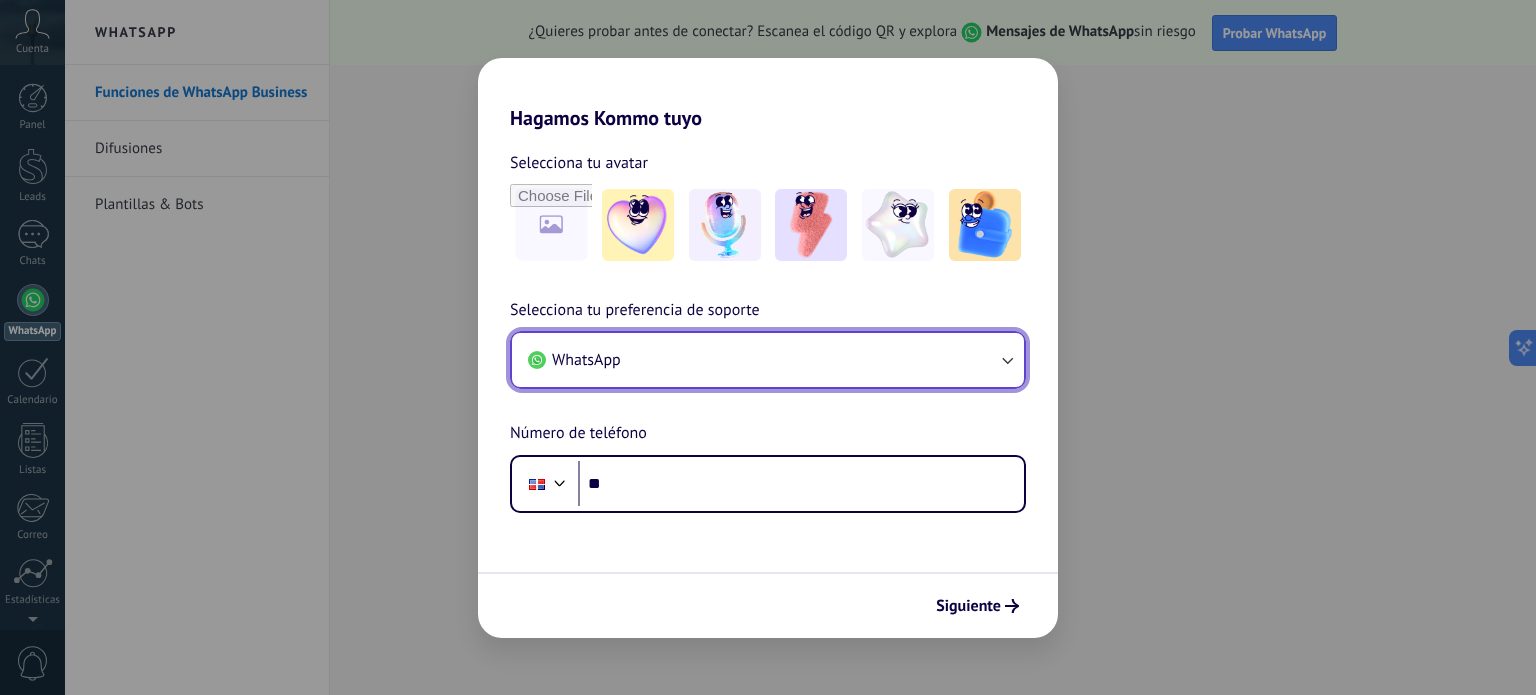 click 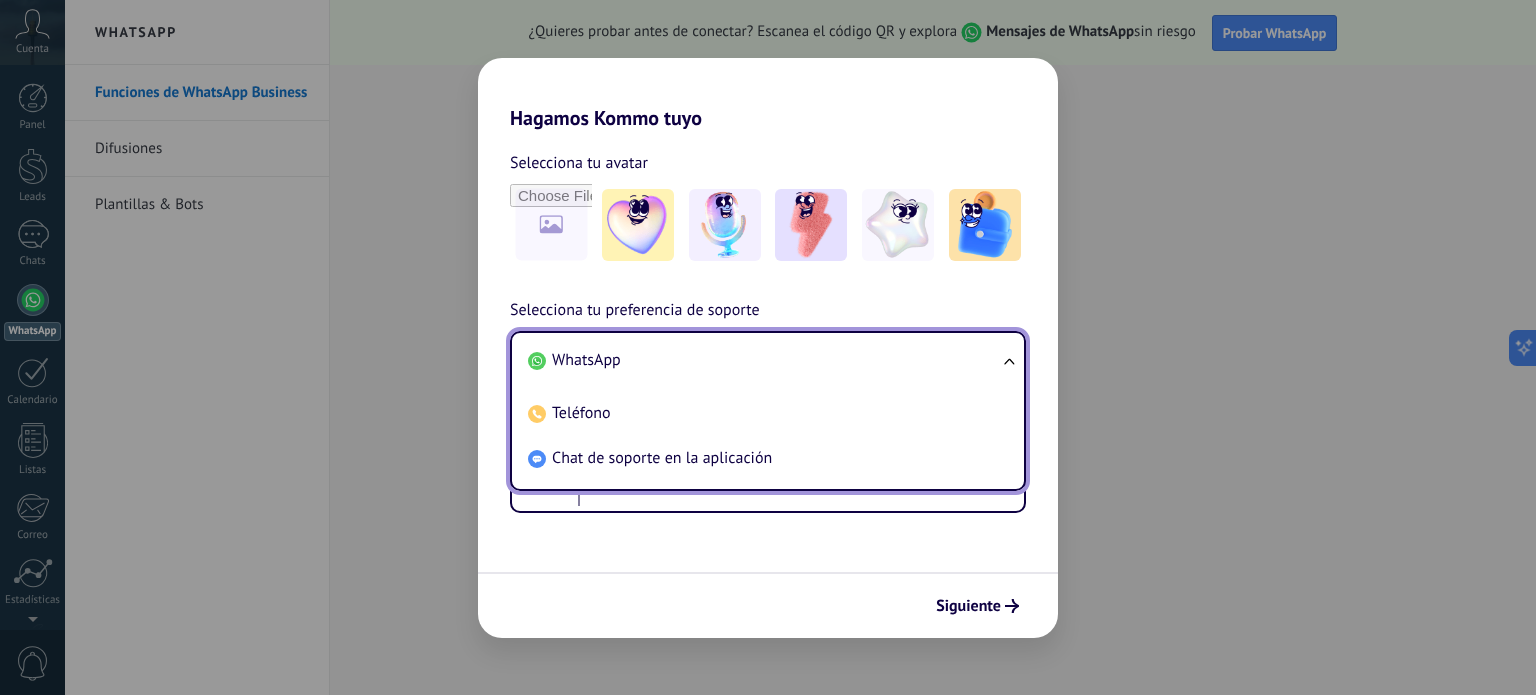 click on "WhatsApp Teléfono Chat de soporte en la aplicación" at bounding box center (768, 411) 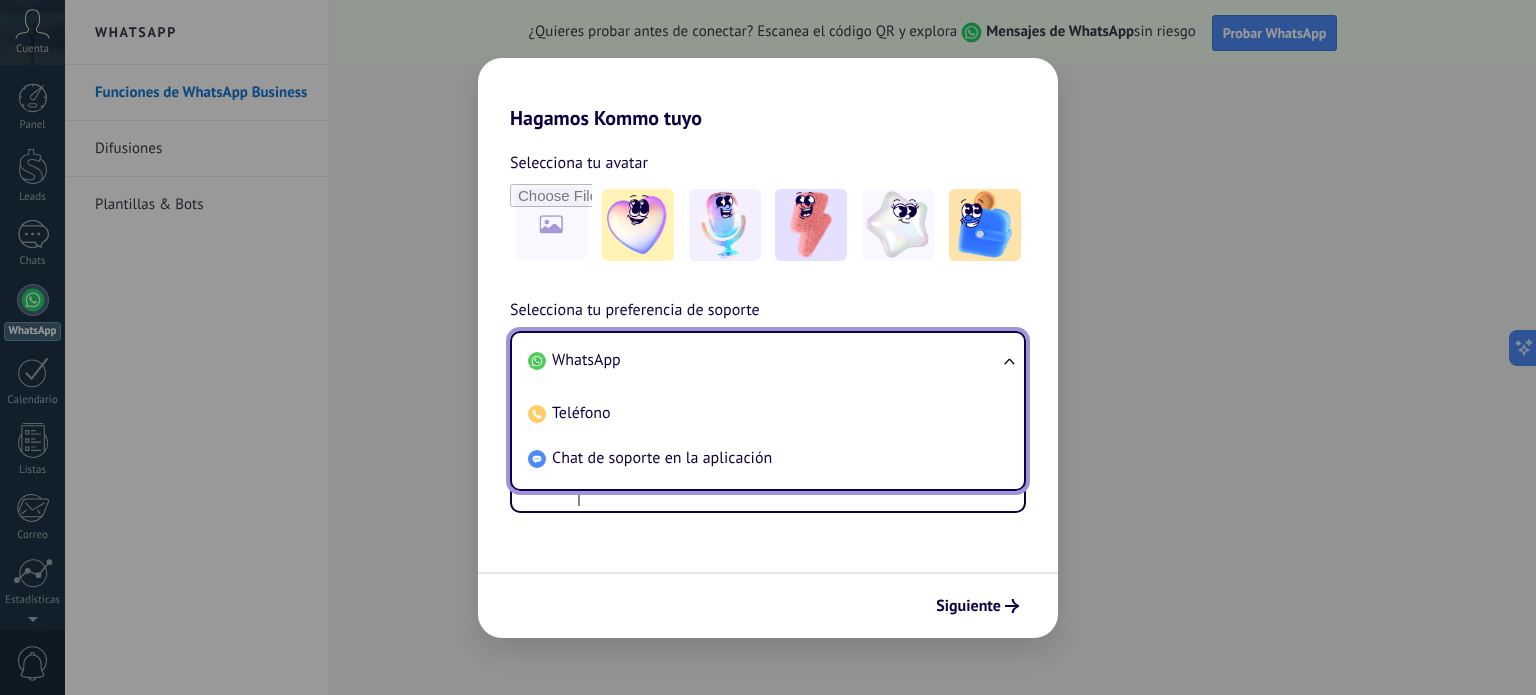 click on "Selecciona tu avatar Selecciona tu preferencia de soporte WhatsApp WhatsApp Teléfono Chat de soporte en la aplicación Número de teléfono Phone ** Siguiente" at bounding box center [768, 384] 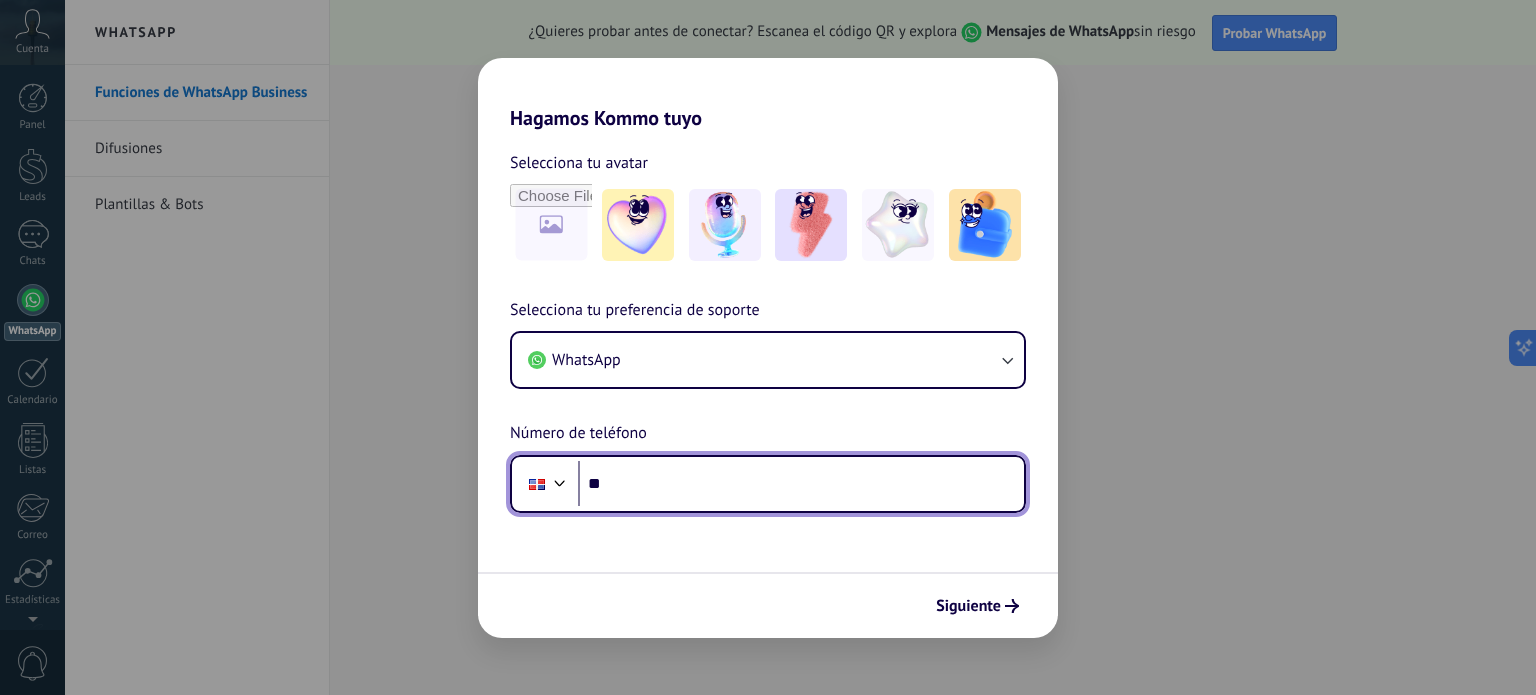 click on "**" at bounding box center (801, 484) 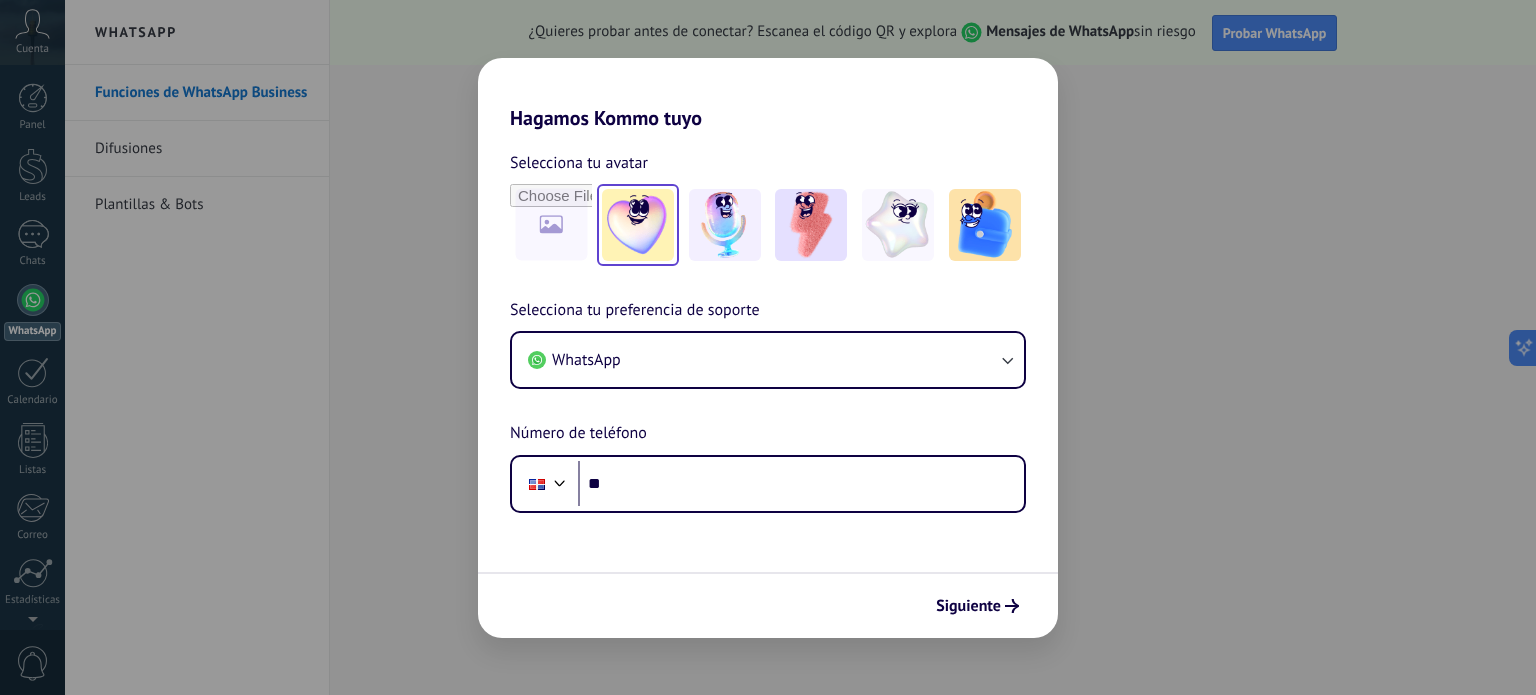 click at bounding box center [638, 225] 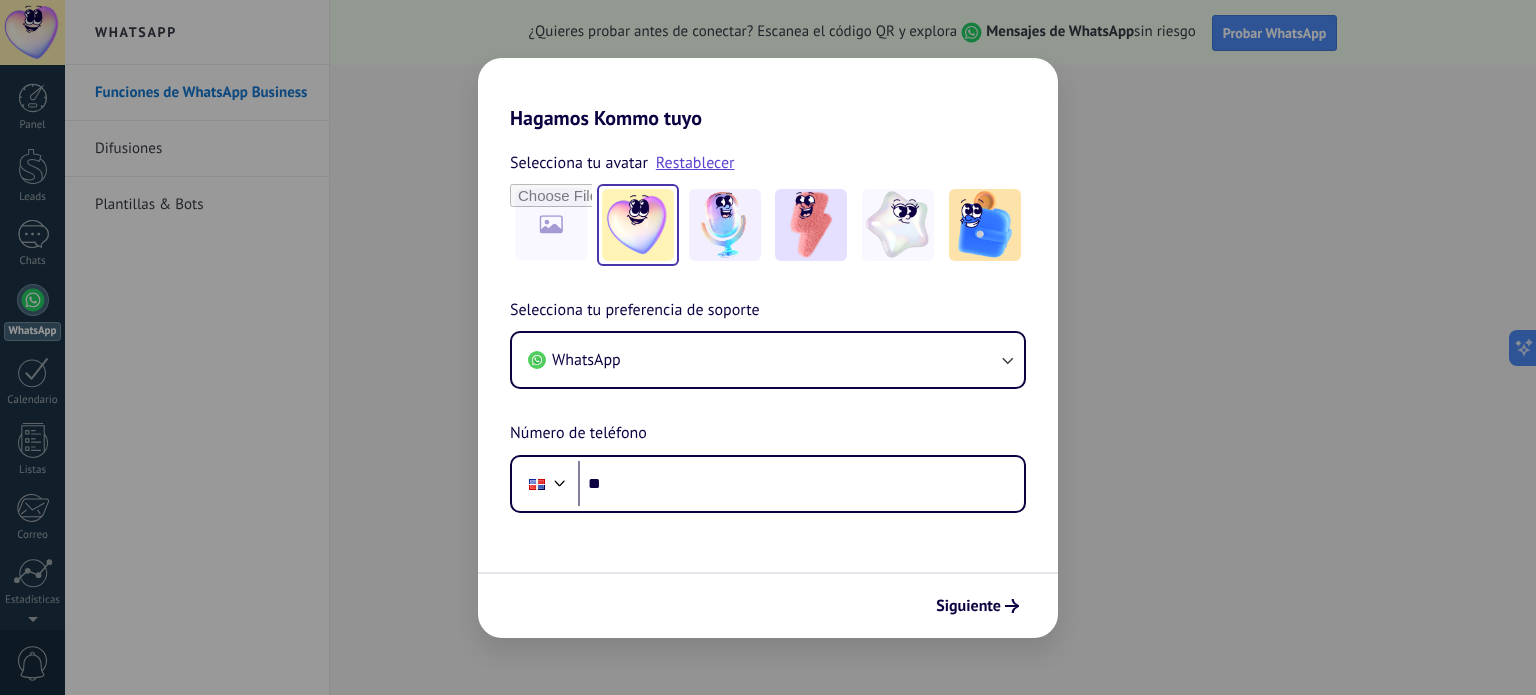 click at bounding box center [638, 225] 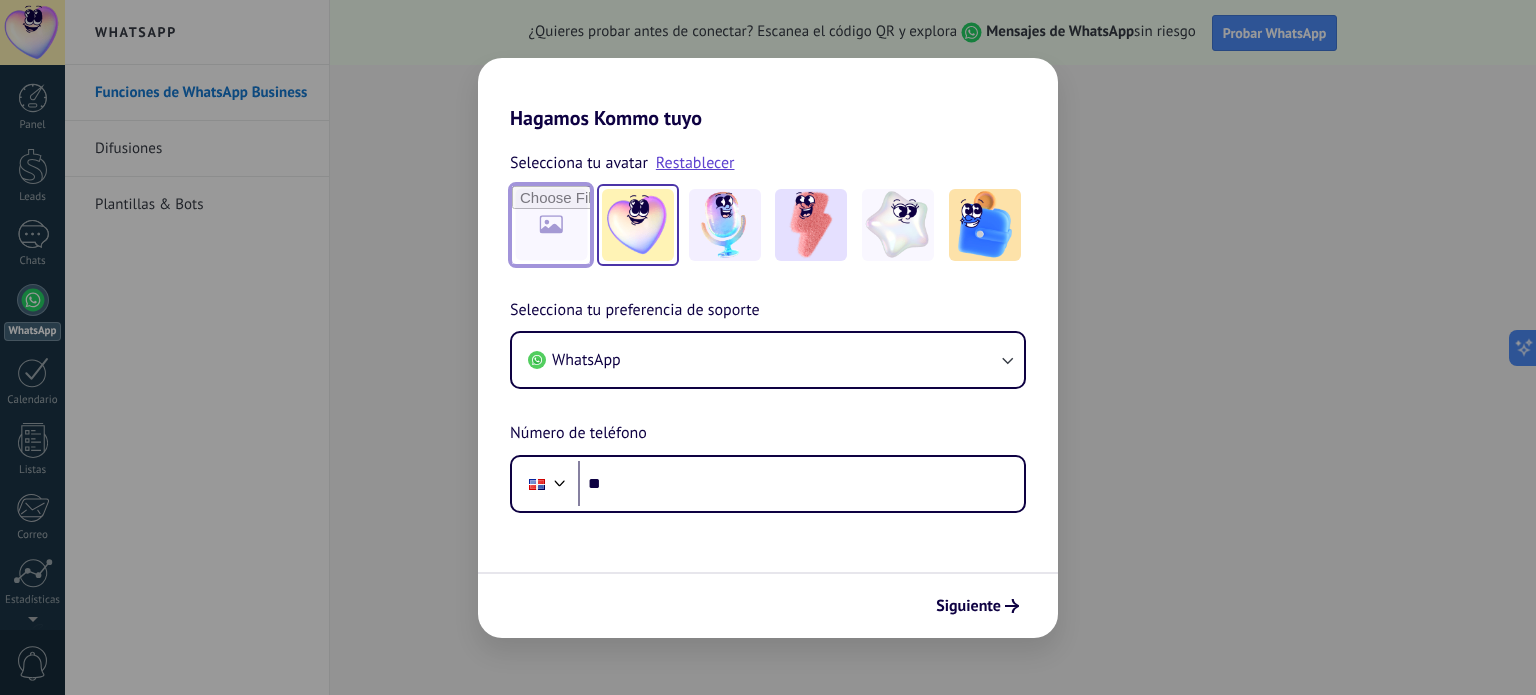 click at bounding box center [551, 225] 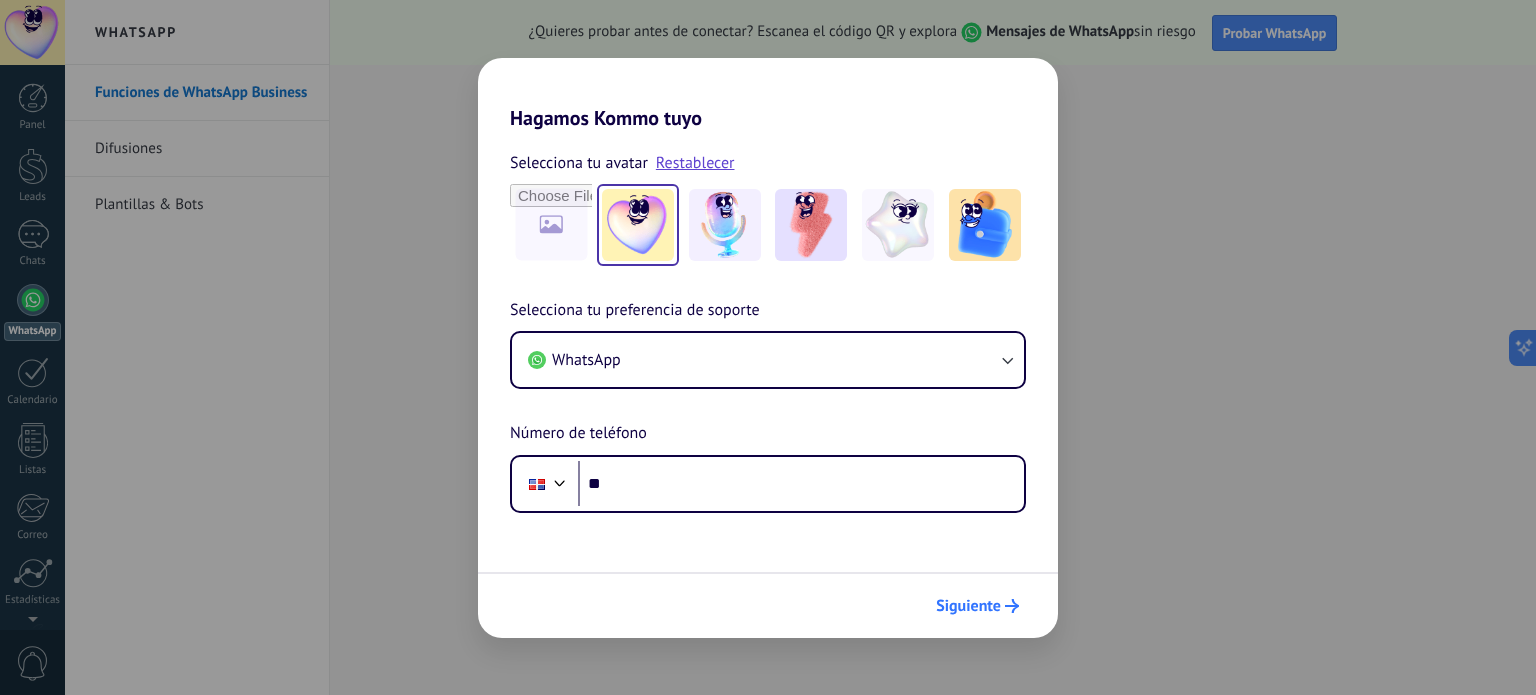 click on "Siguiente" at bounding box center (968, 606) 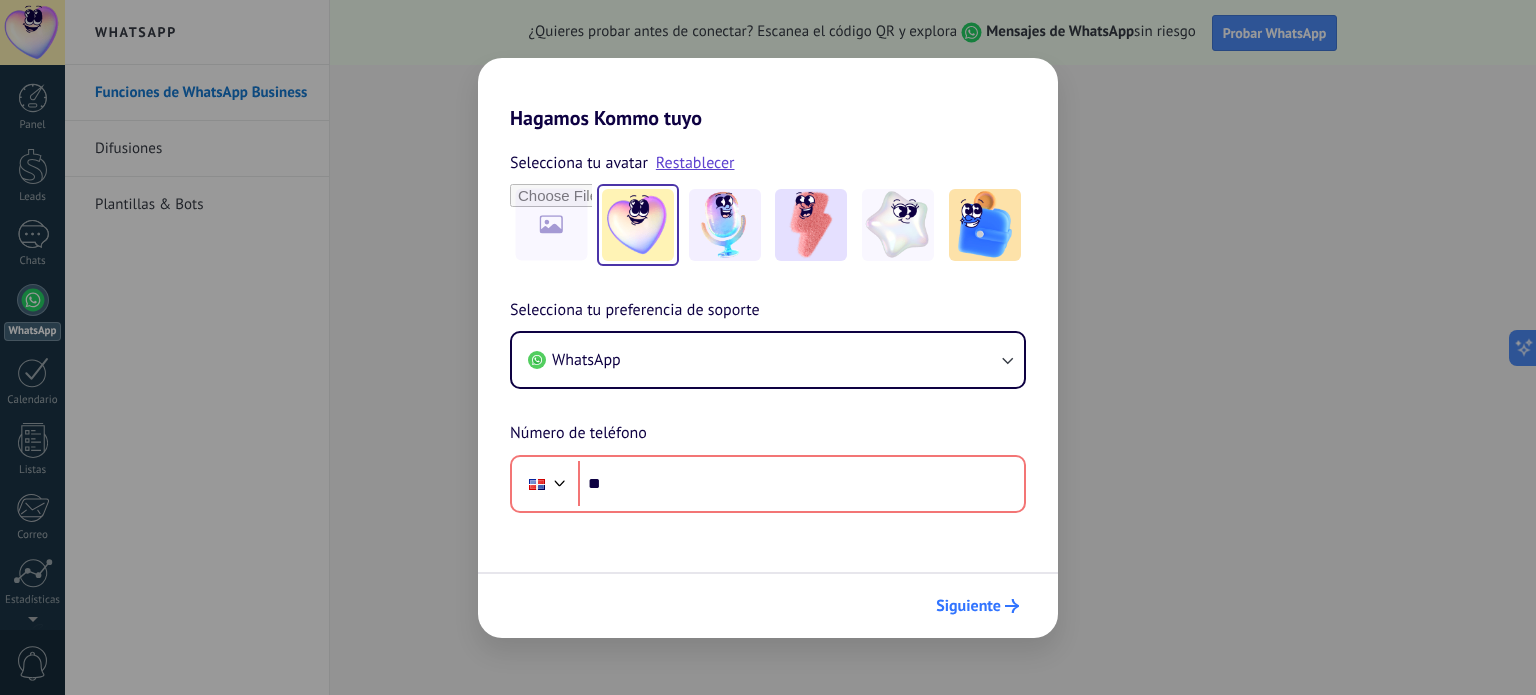click on "Siguiente" at bounding box center [968, 606] 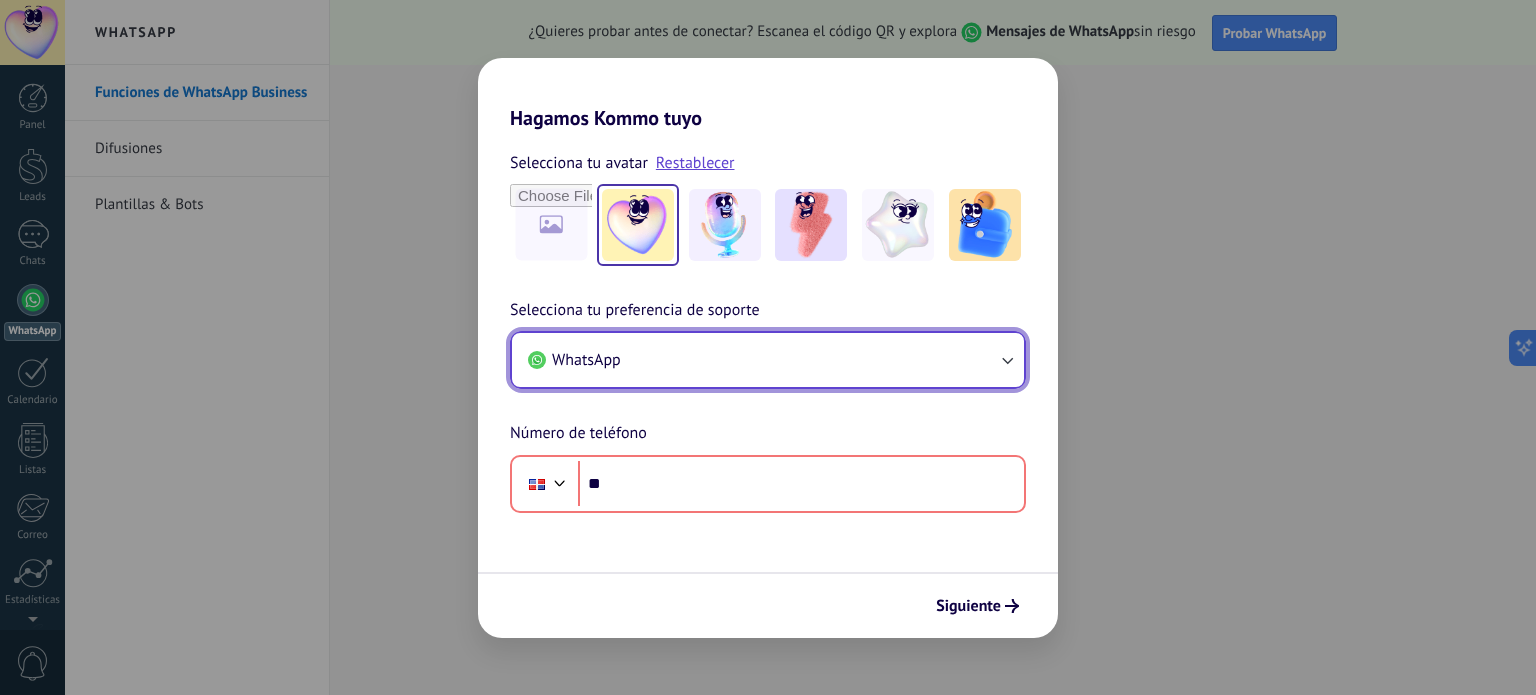 click on "WhatsApp" at bounding box center (768, 360) 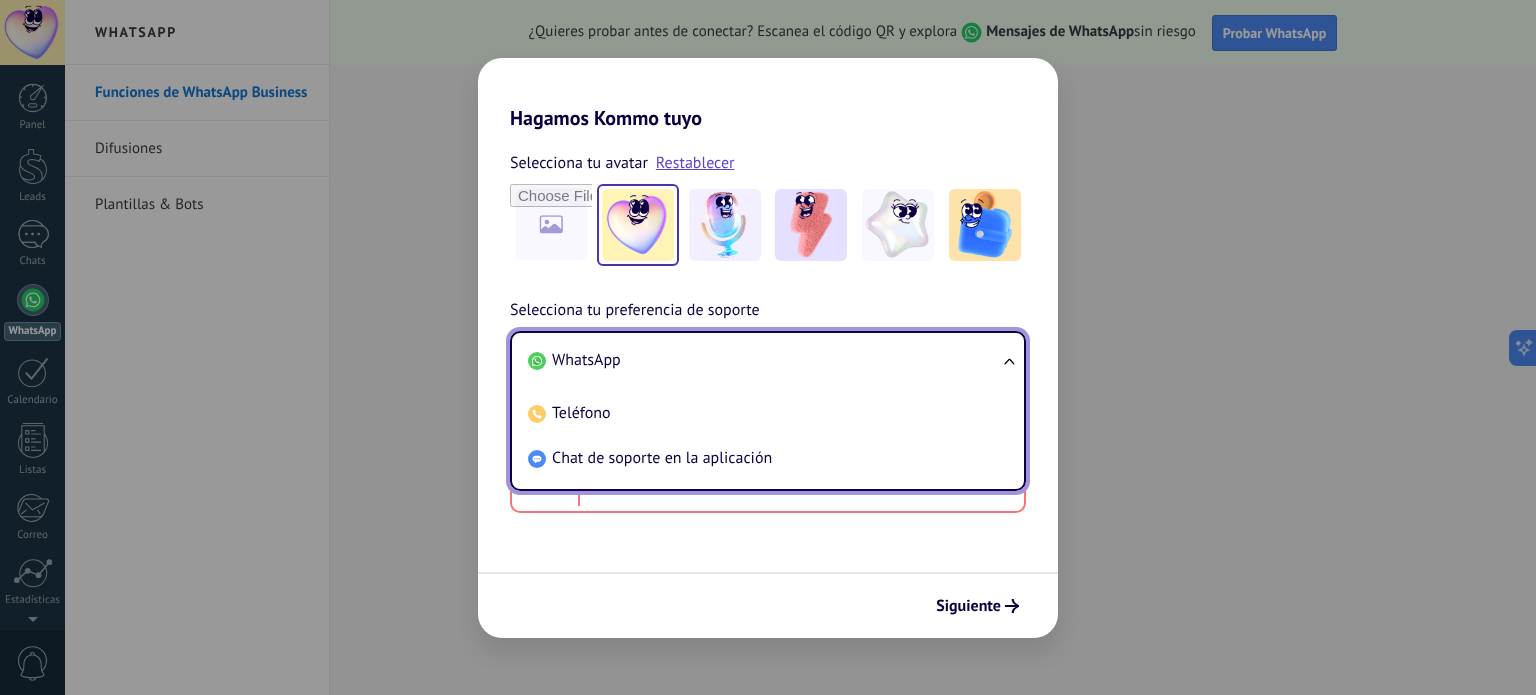 click on "Selecciona tu avatar Restablecer Selecciona tu preferencia de soporte WhatsApp WhatsApp Teléfono Chat de soporte en la aplicación Número de teléfono Phone ** Siguiente" at bounding box center [768, 384] 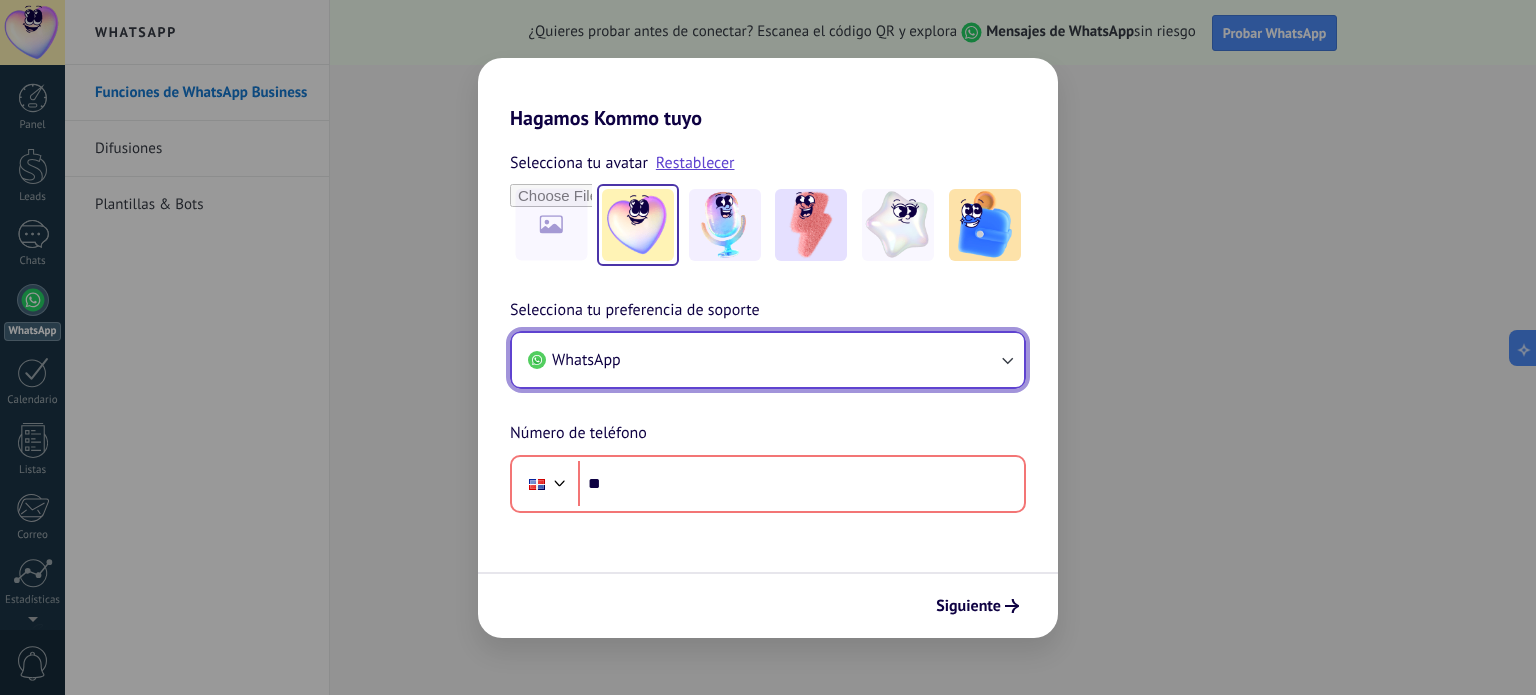 click on "WhatsApp" at bounding box center (768, 360) 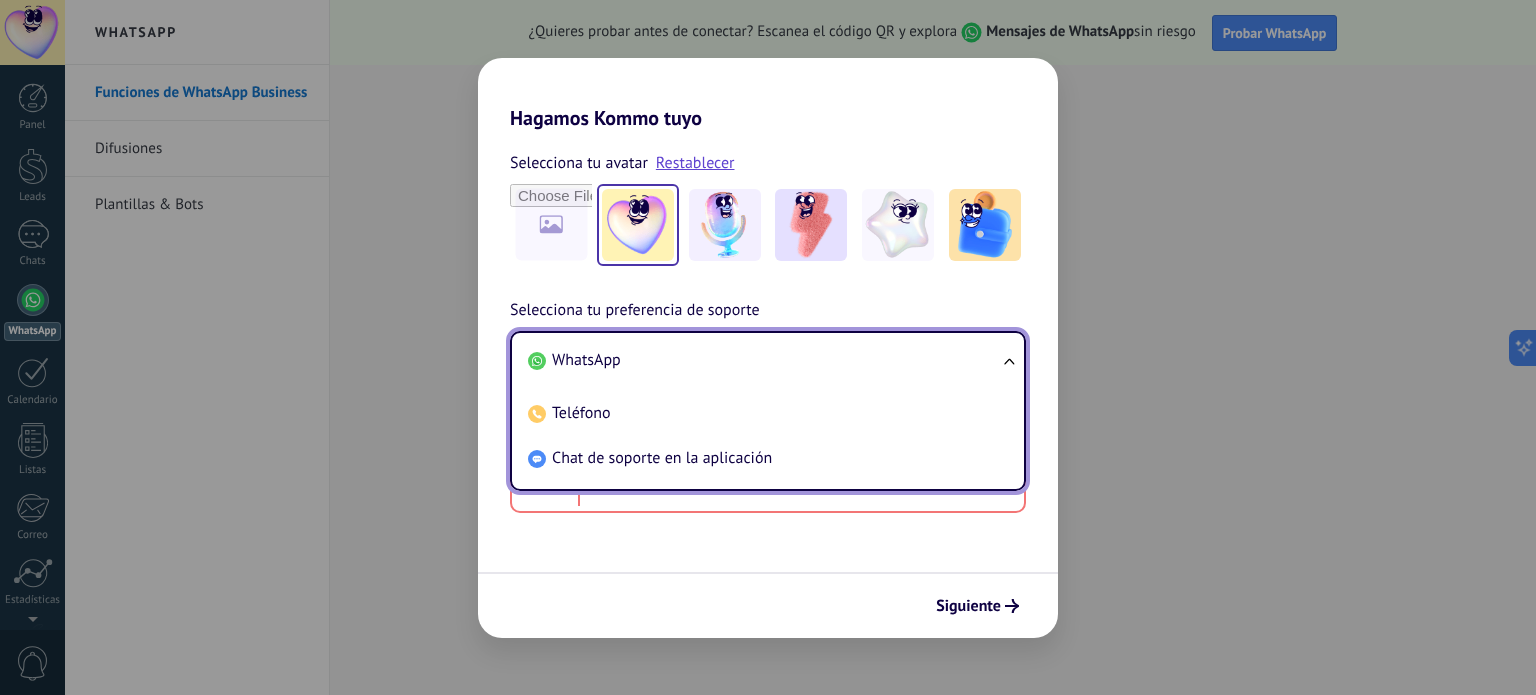 click on "Selecciona tu preferencia de soporte" at bounding box center [635, 311] 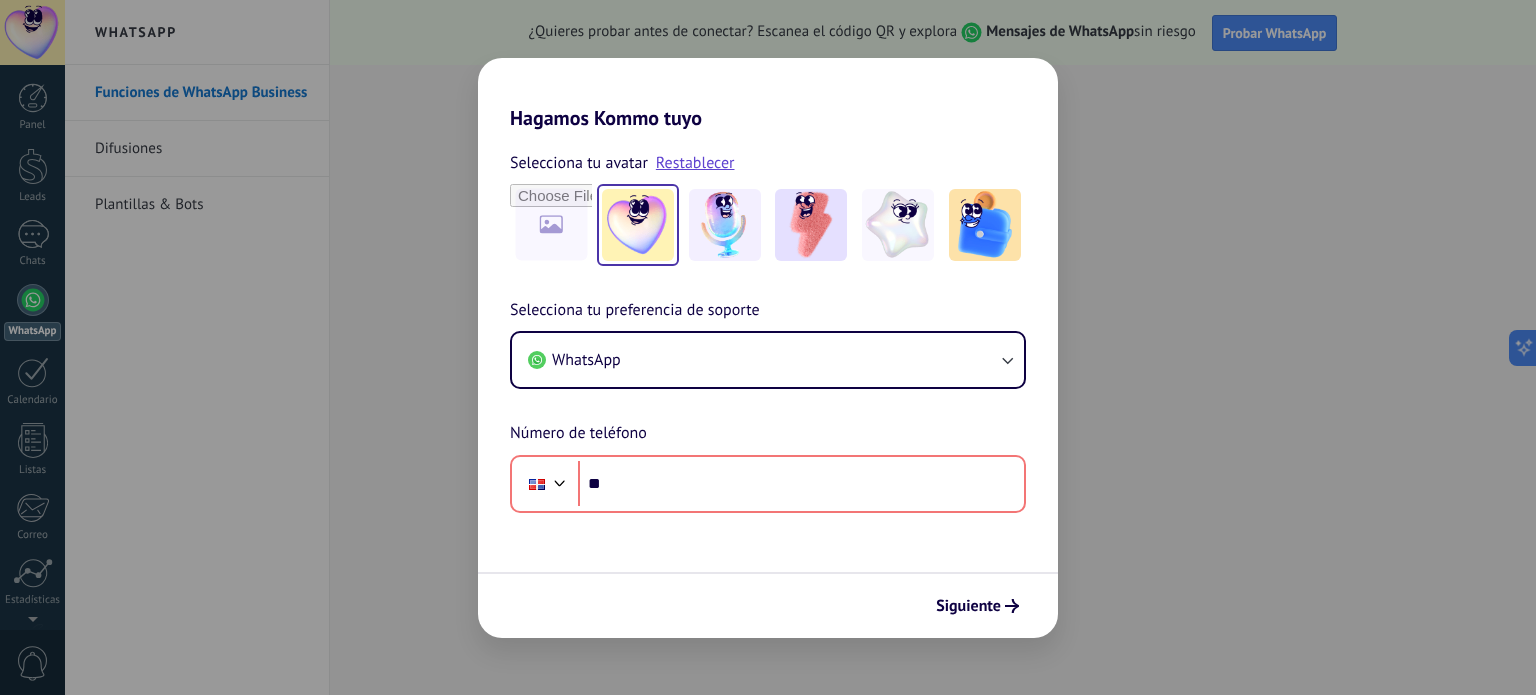 click on "Hagamos Kommo tuyo Selecciona tu avatar Restablecer Selecciona tu preferencia de soporte WhatsApp Número de teléfono Phone ** Siguiente" at bounding box center [768, 347] 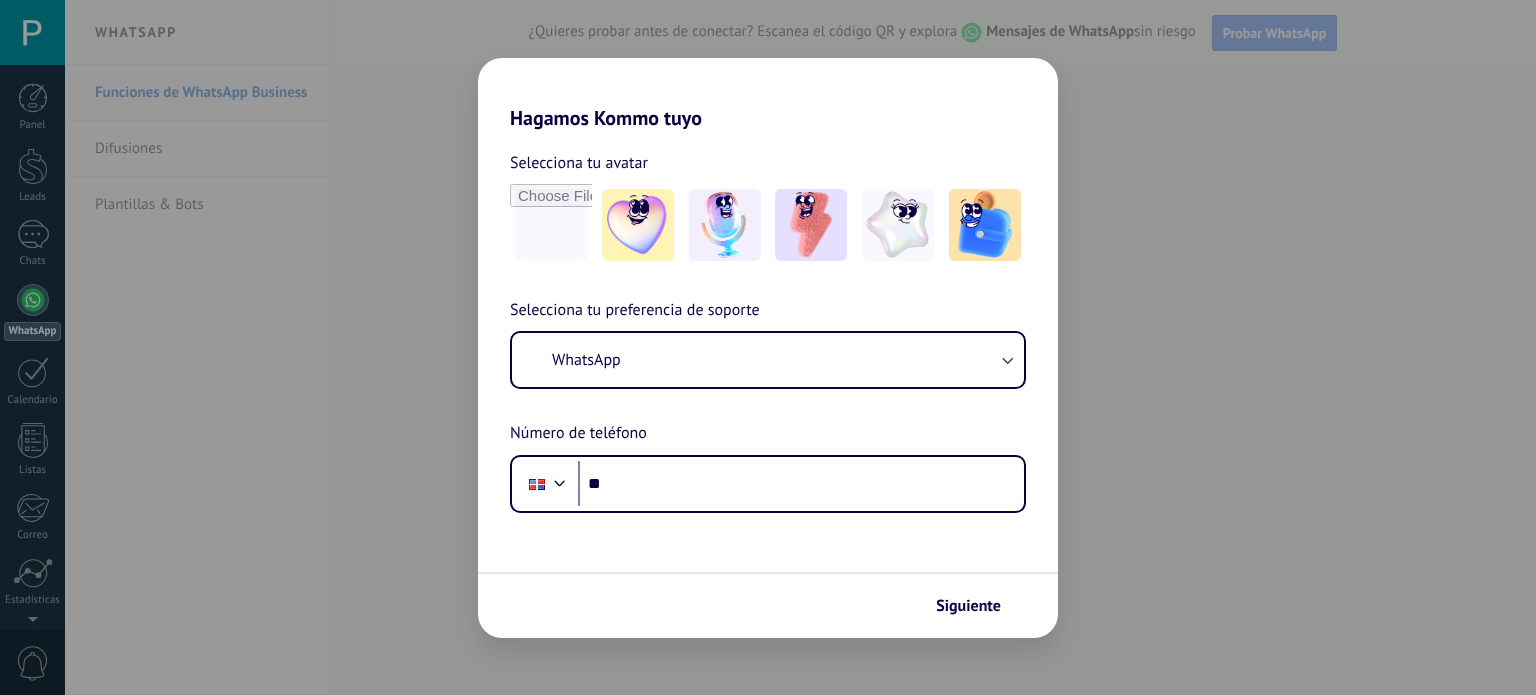 scroll, scrollTop: 0, scrollLeft: 0, axis: both 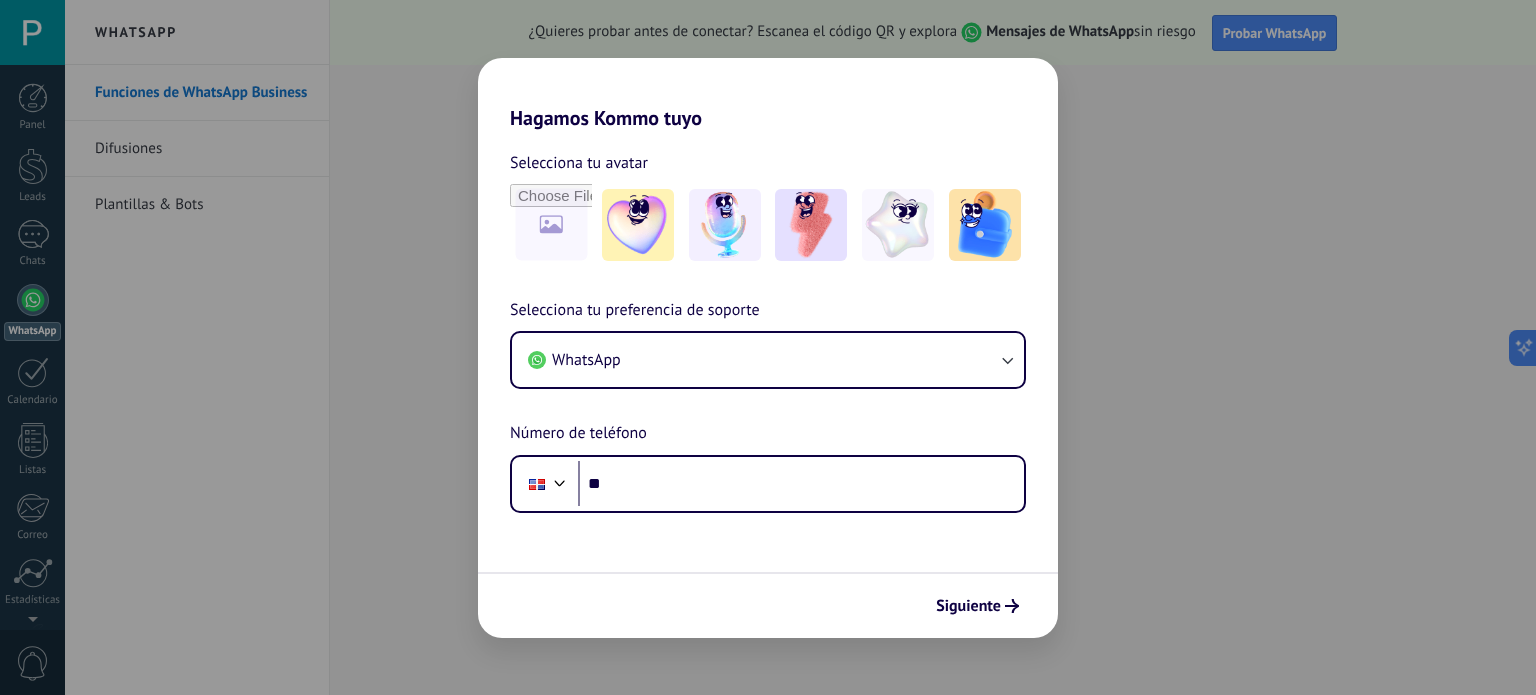 click on "Hagamos Kommo tuyo Selecciona tu avatar Selecciona tu preferencia de soporte WhatsApp Número de teléfono Phone ** Siguiente" at bounding box center (768, 347) 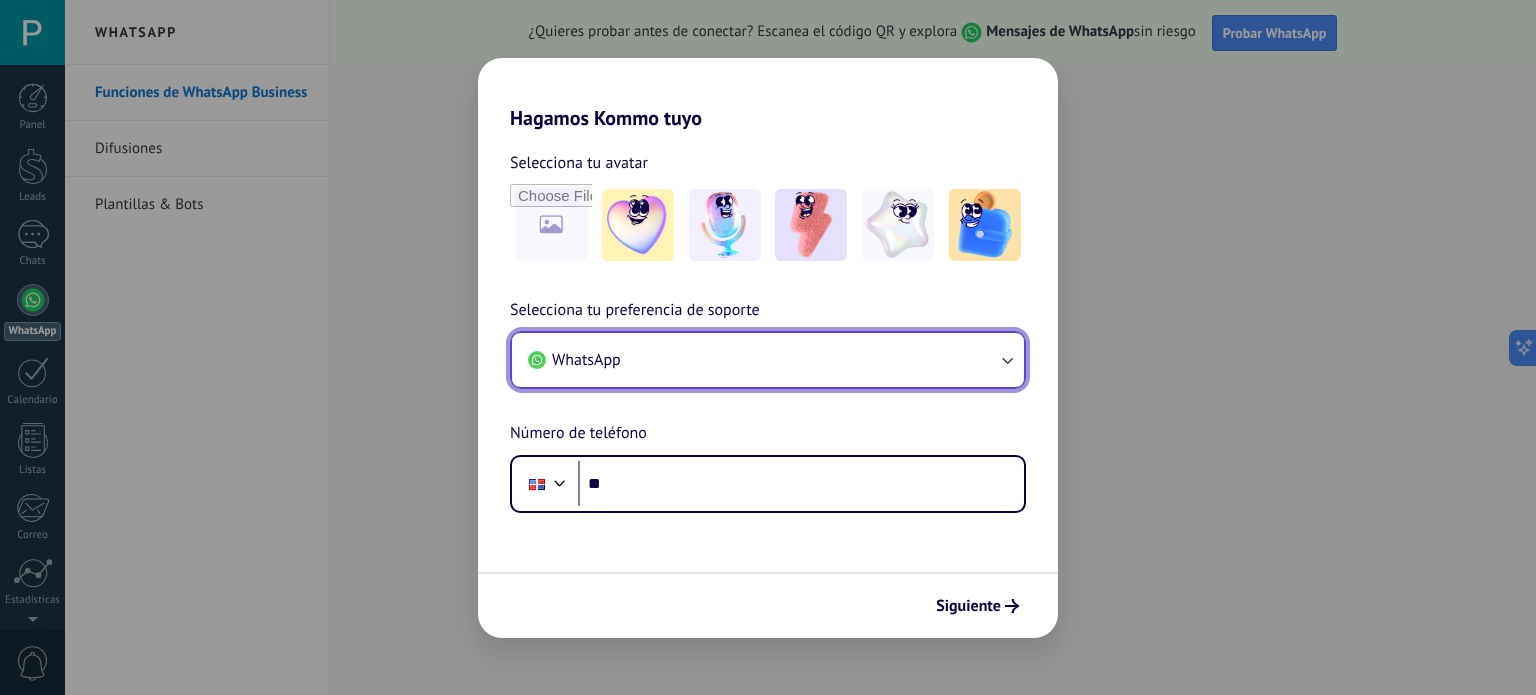 click on "WhatsApp" at bounding box center [768, 360] 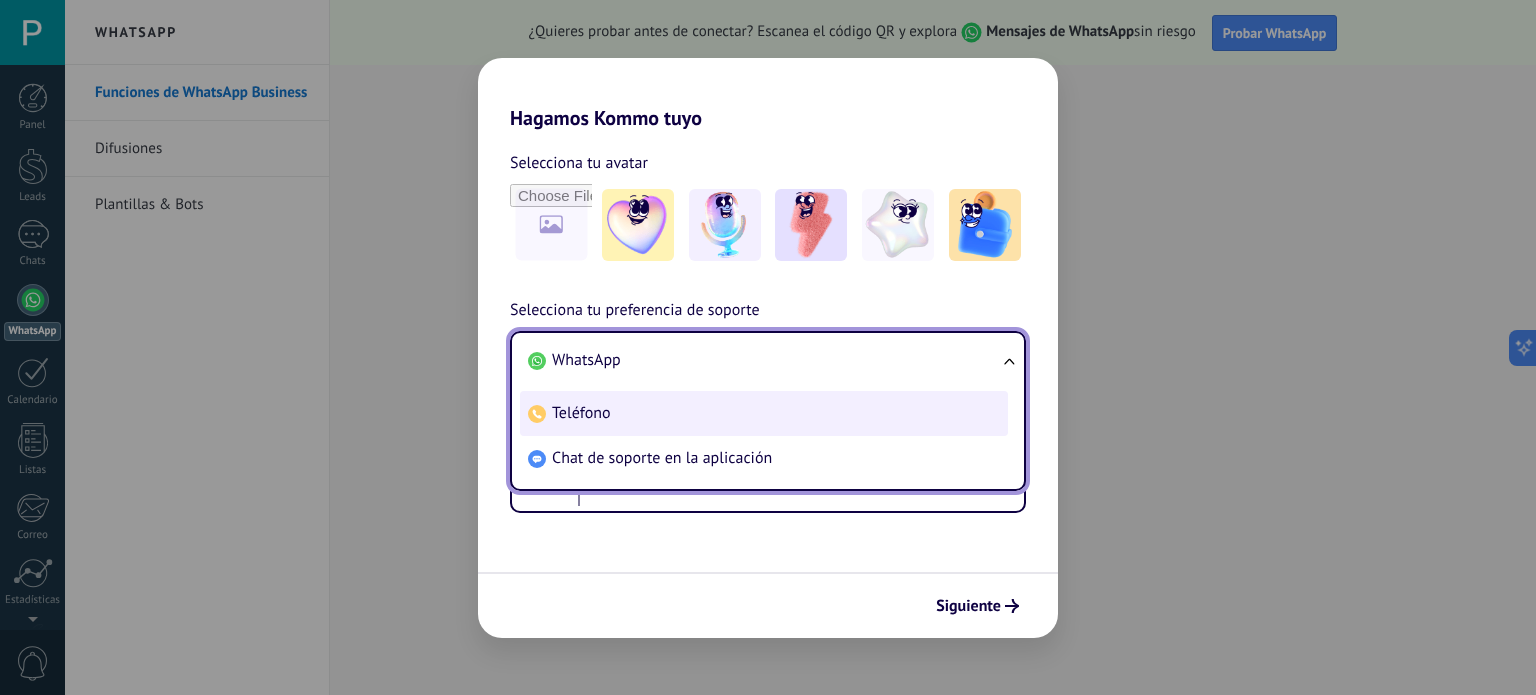click on "Teléfono" at bounding box center [764, 413] 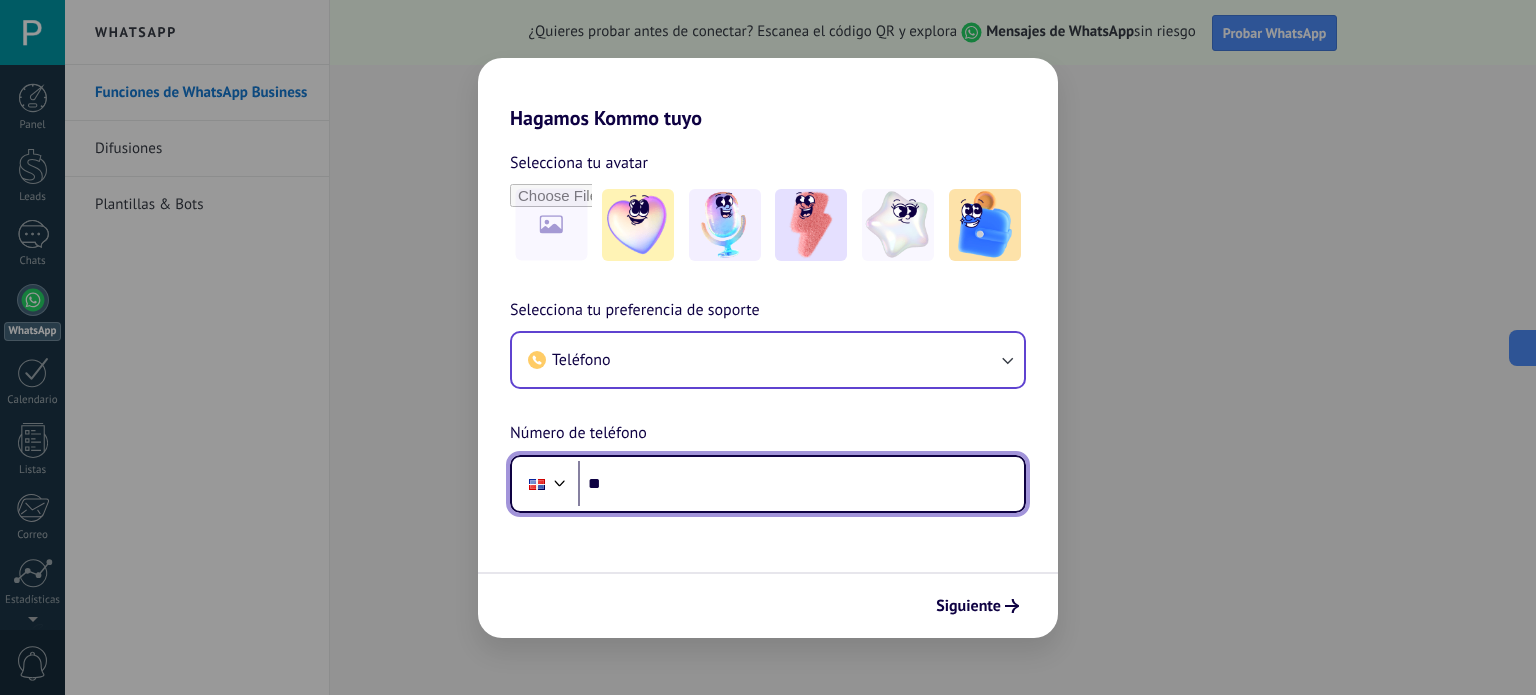 click on "**" at bounding box center (801, 484) 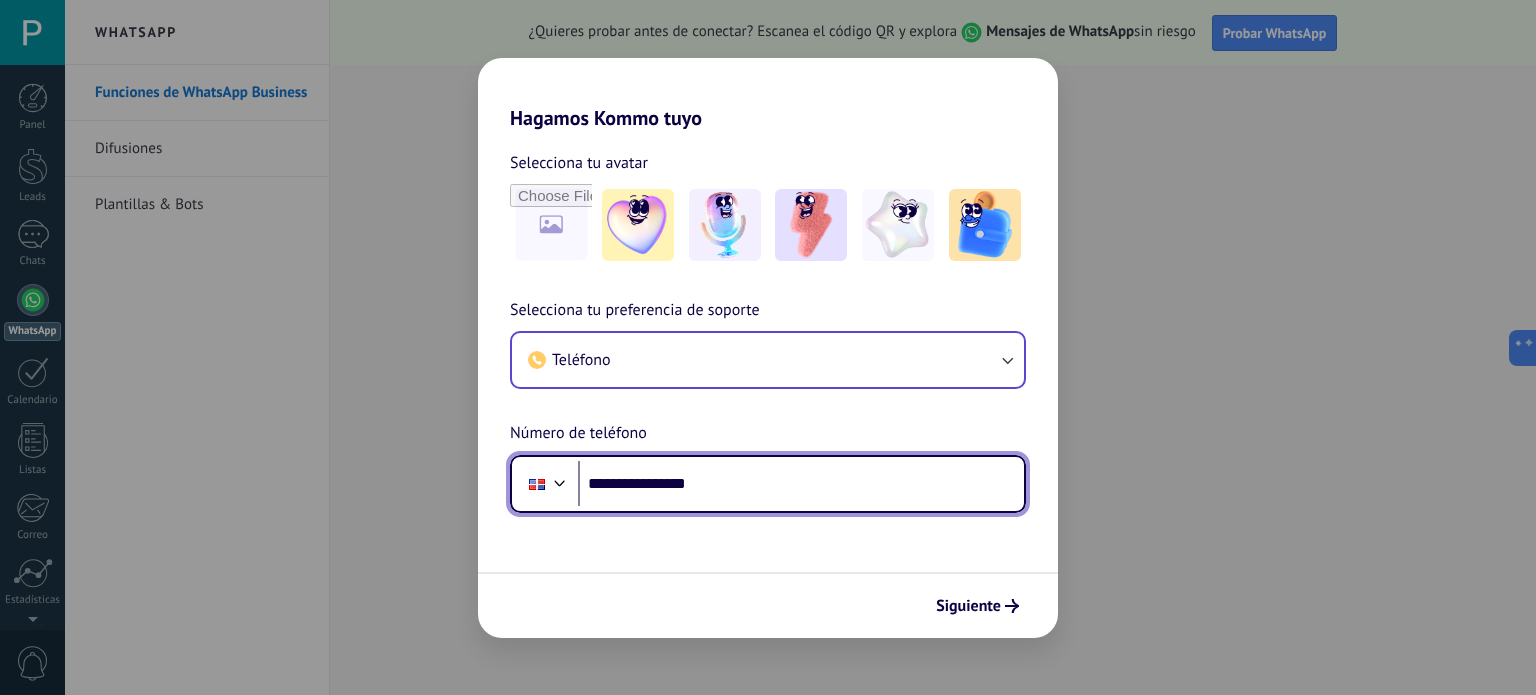 click on "**********" at bounding box center (801, 484) 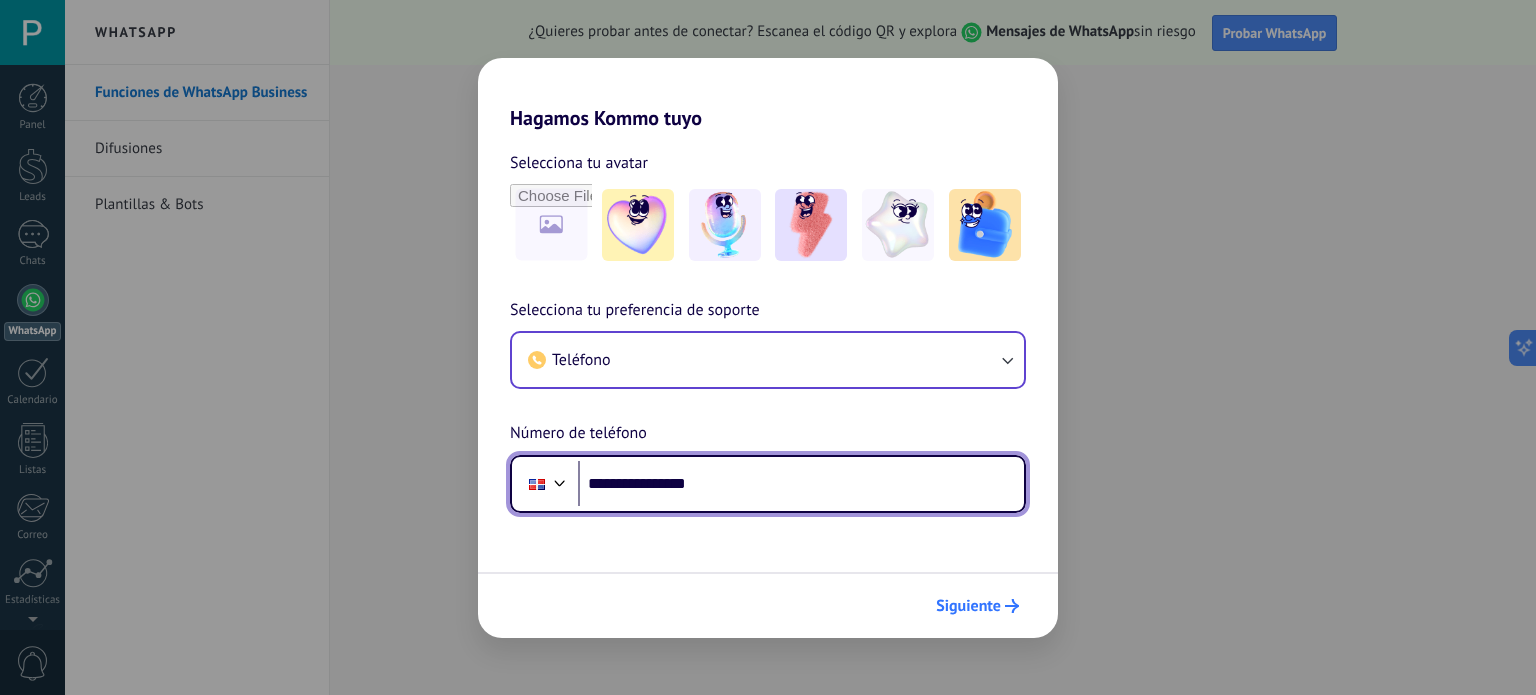 type on "**********" 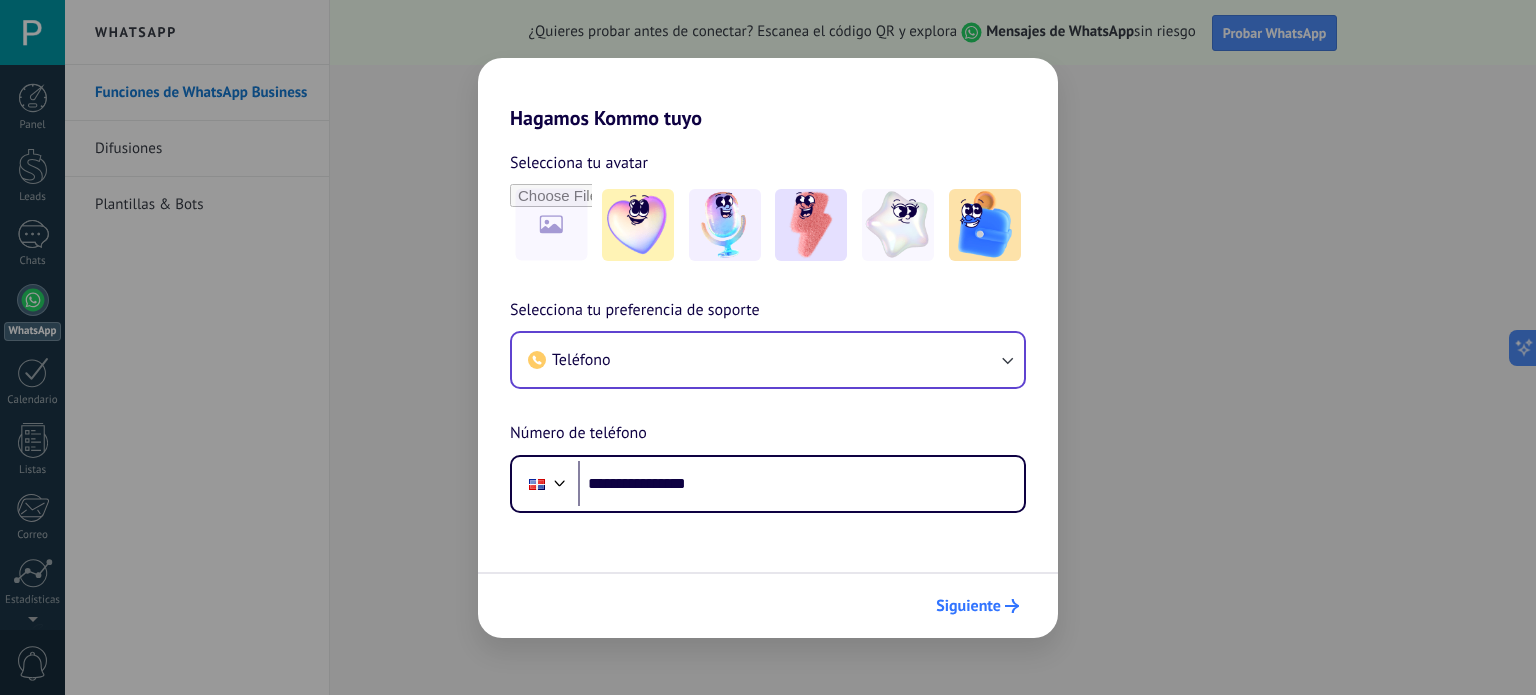 scroll, scrollTop: 0, scrollLeft: 0, axis: both 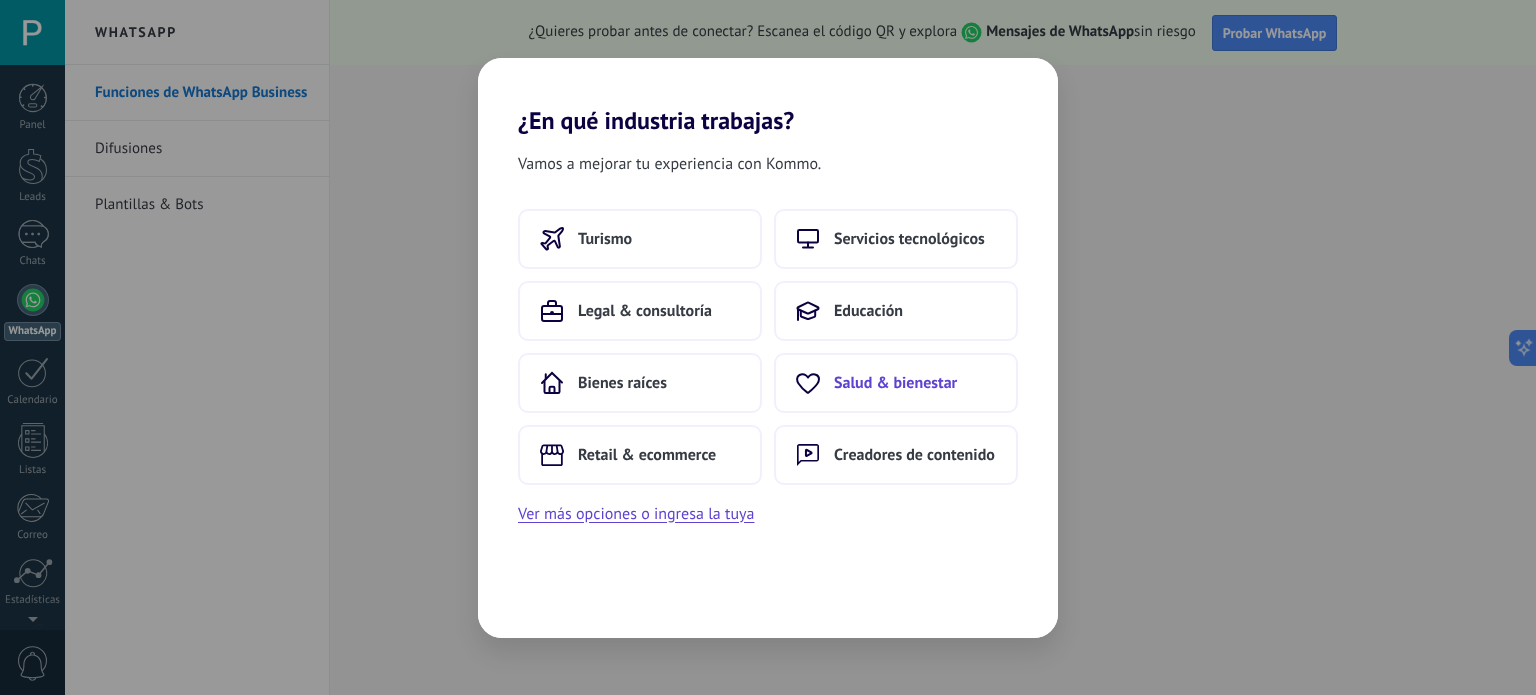 click on "Salud & bienestar" at bounding box center (895, 383) 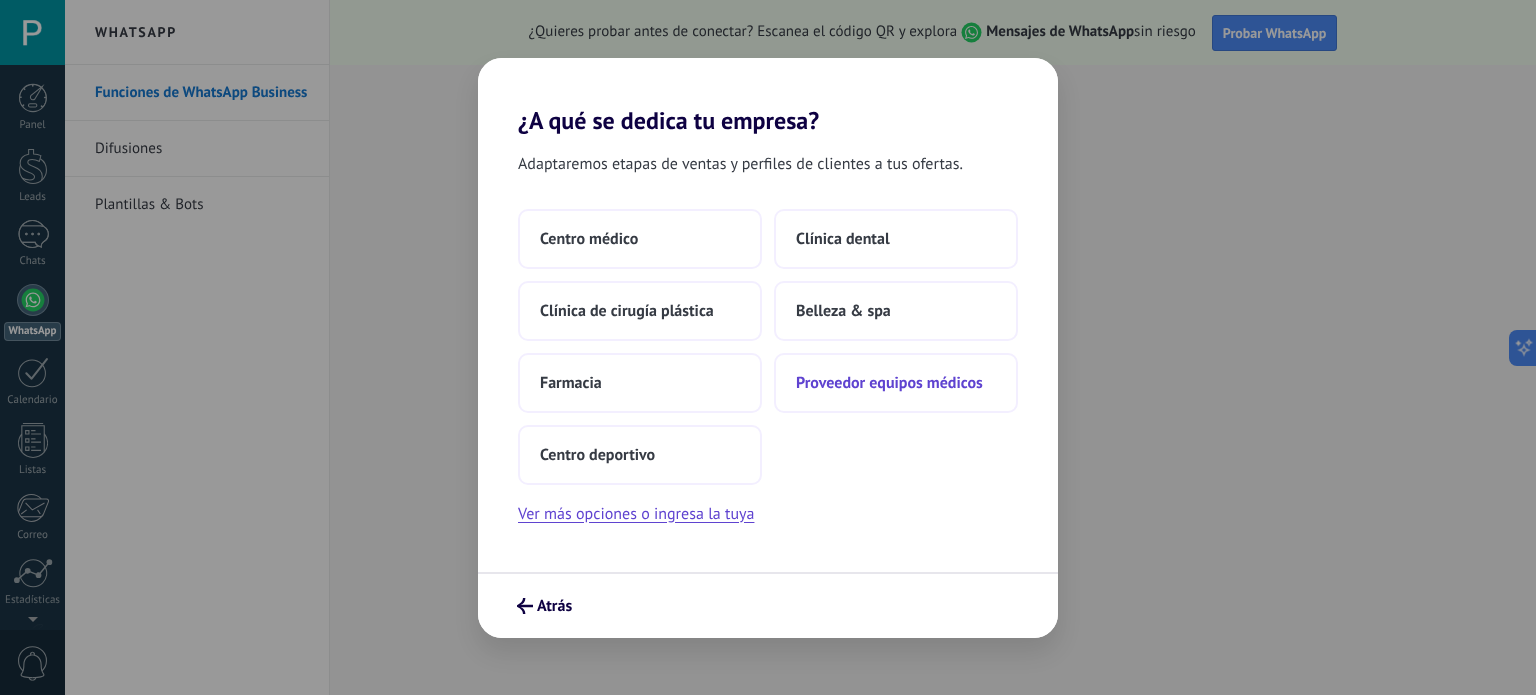 click on "Proveedor equipos médicos" at bounding box center (889, 383) 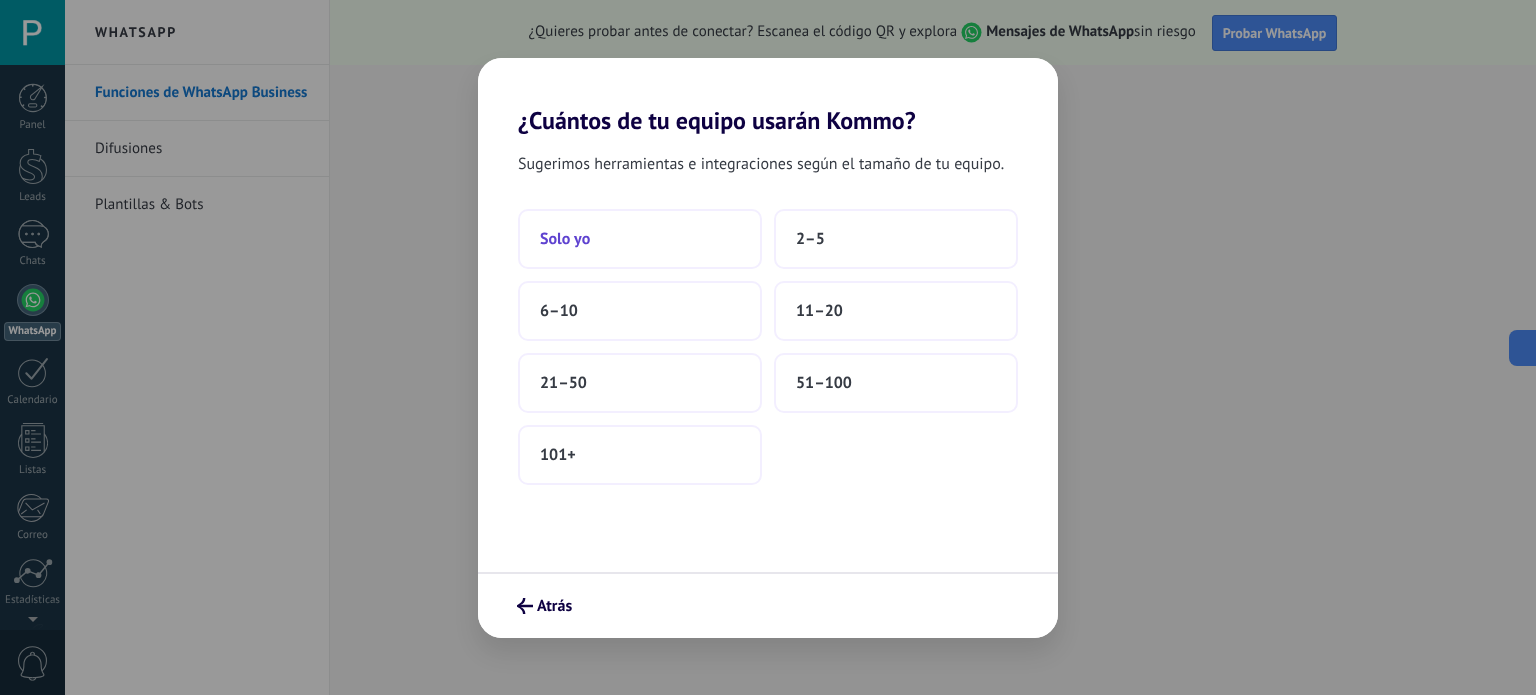 click on "Solo yo" at bounding box center [640, 239] 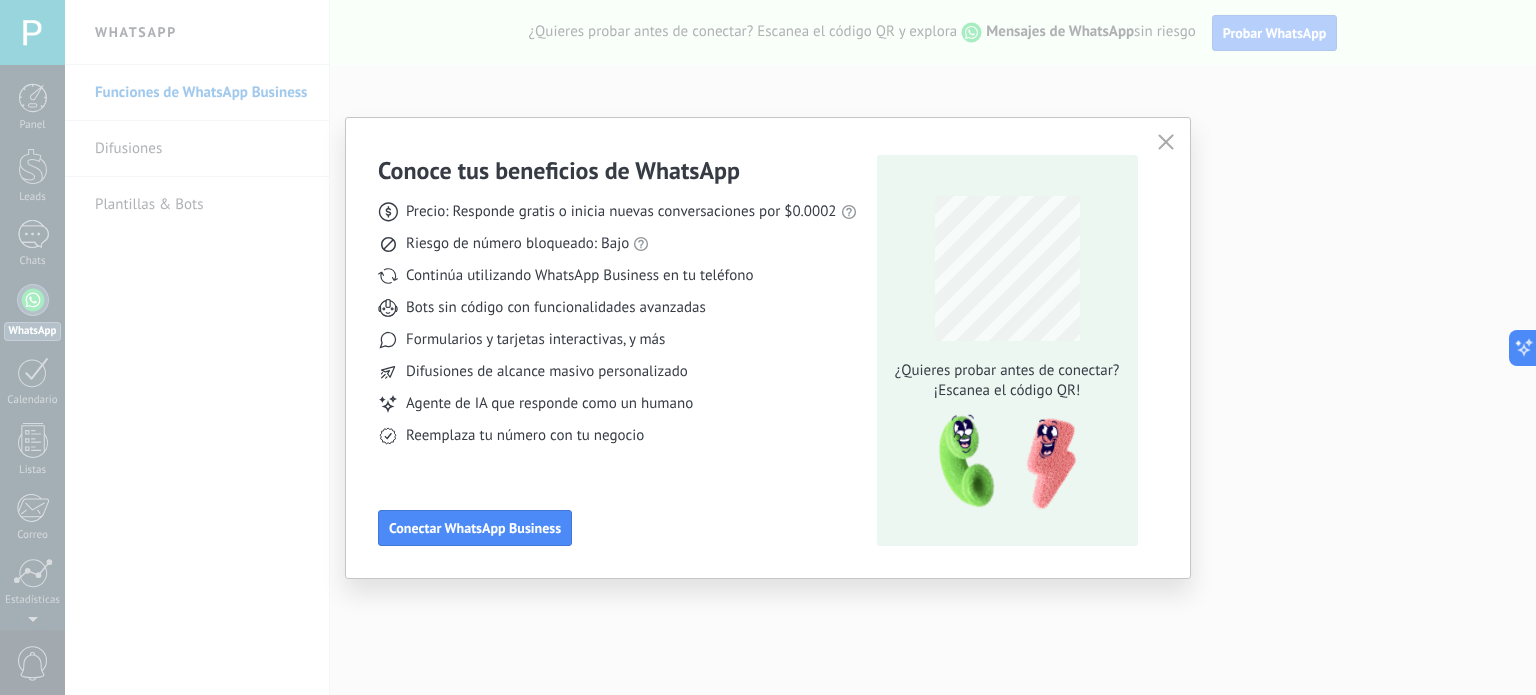 click 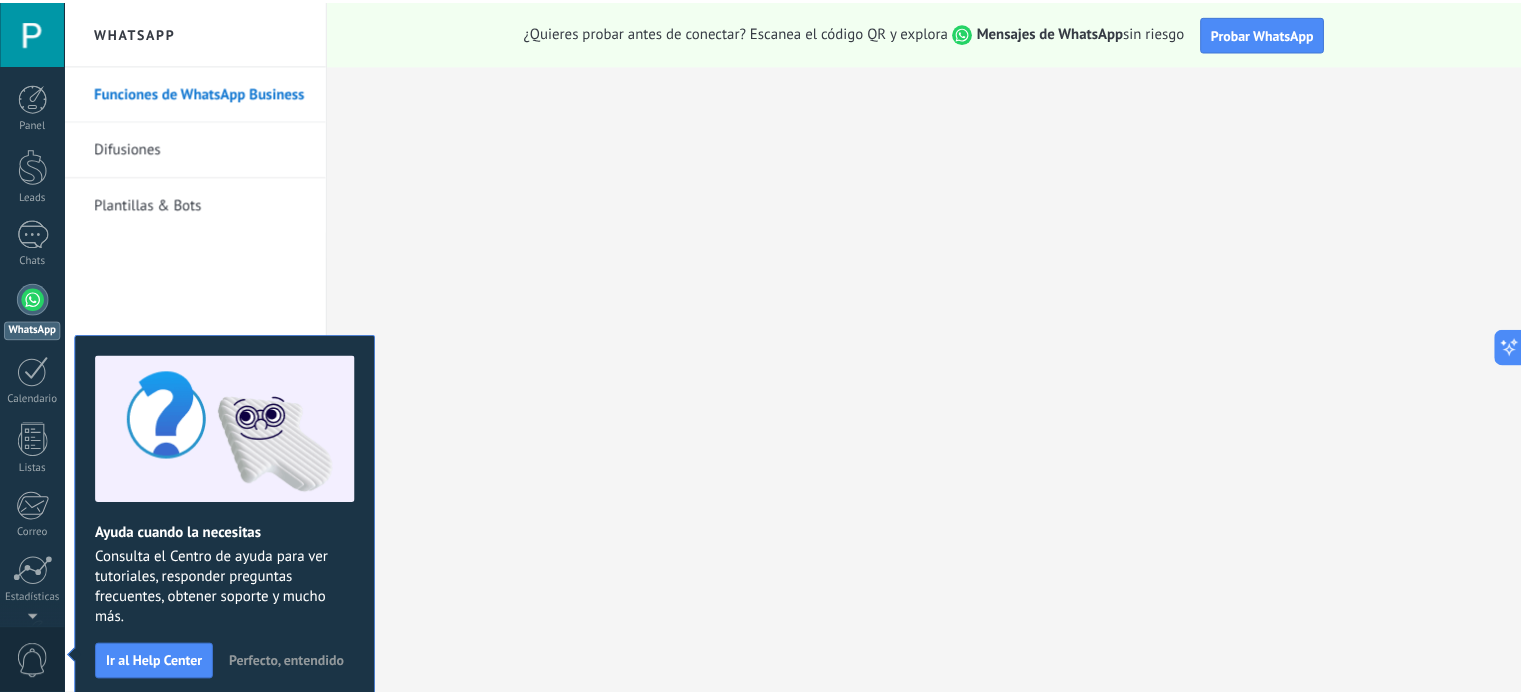 scroll, scrollTop: 136, scrollLeft: 0, axis: vertical 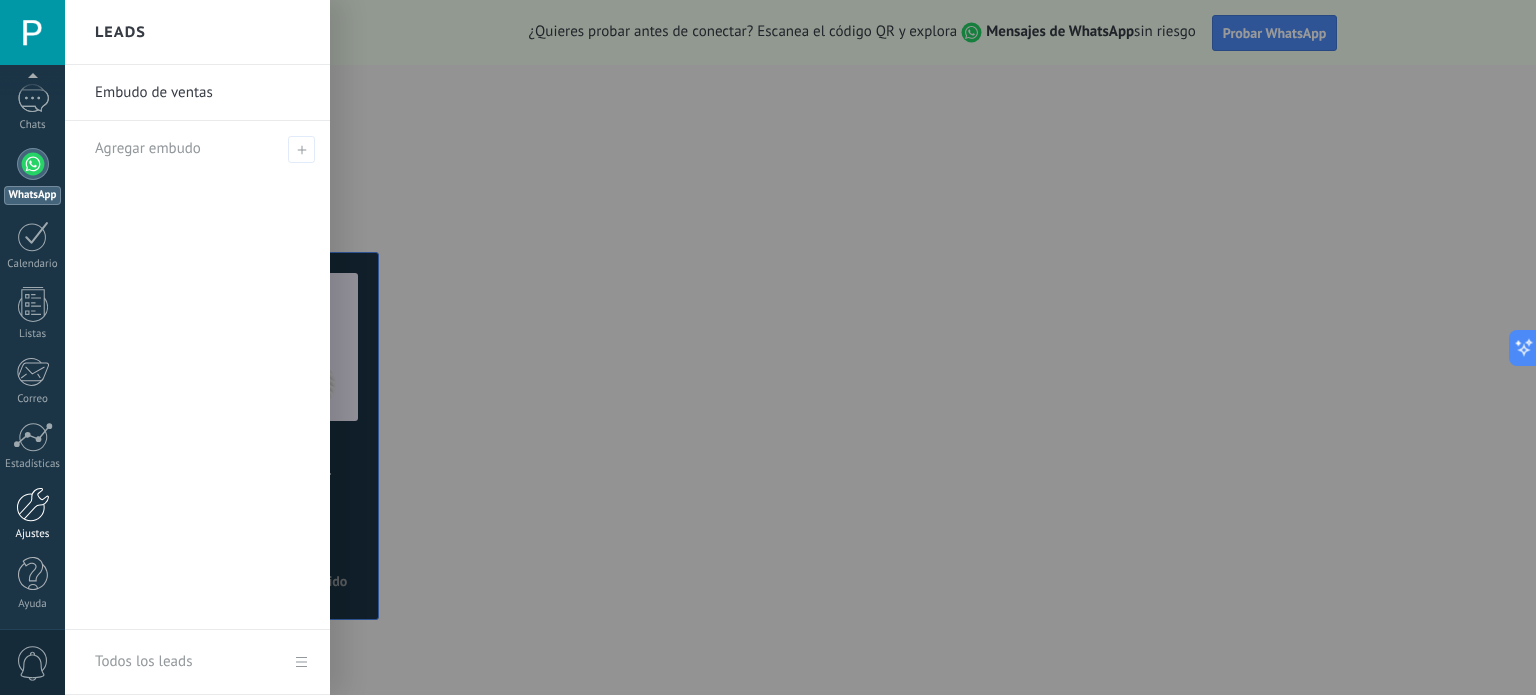 click at bounding box center [33, 504] 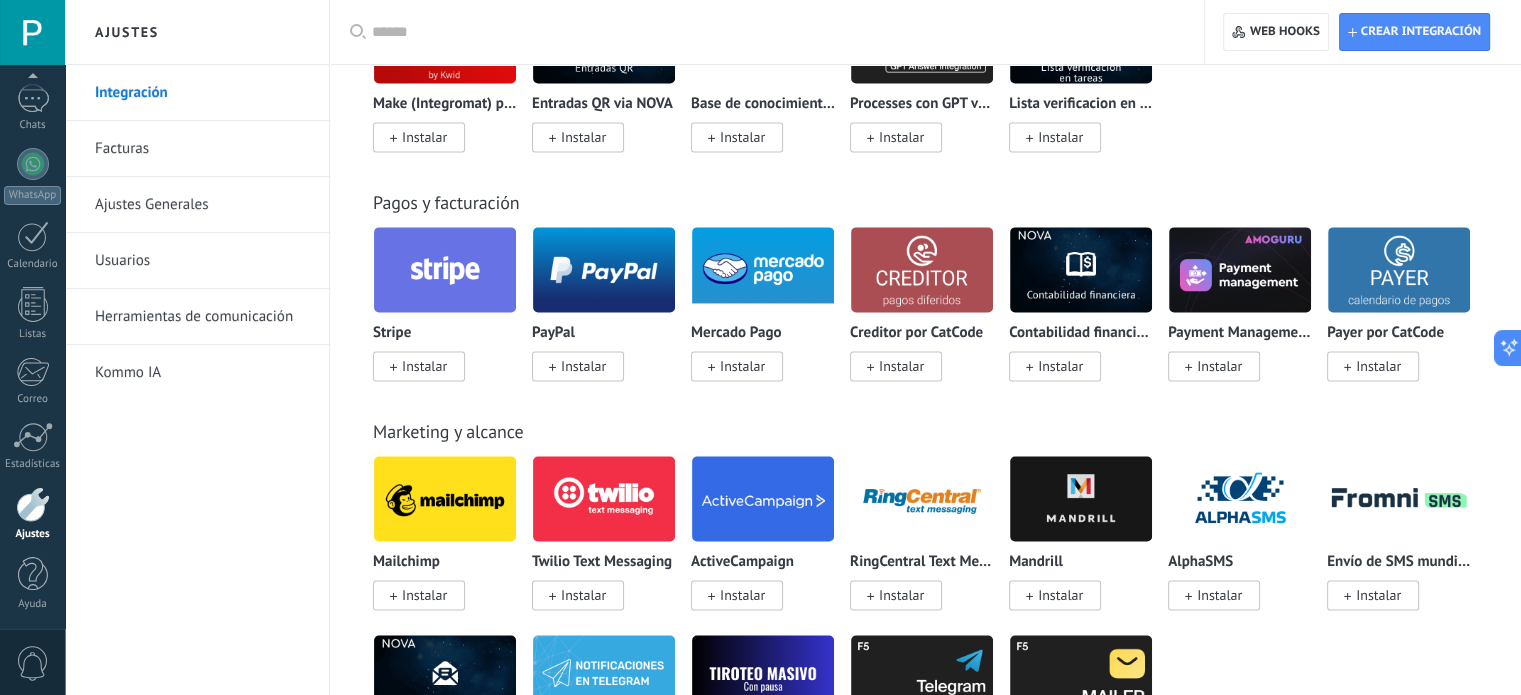 scroll, scrollTop: 2784, scrollLeft: 0, axis: vertical 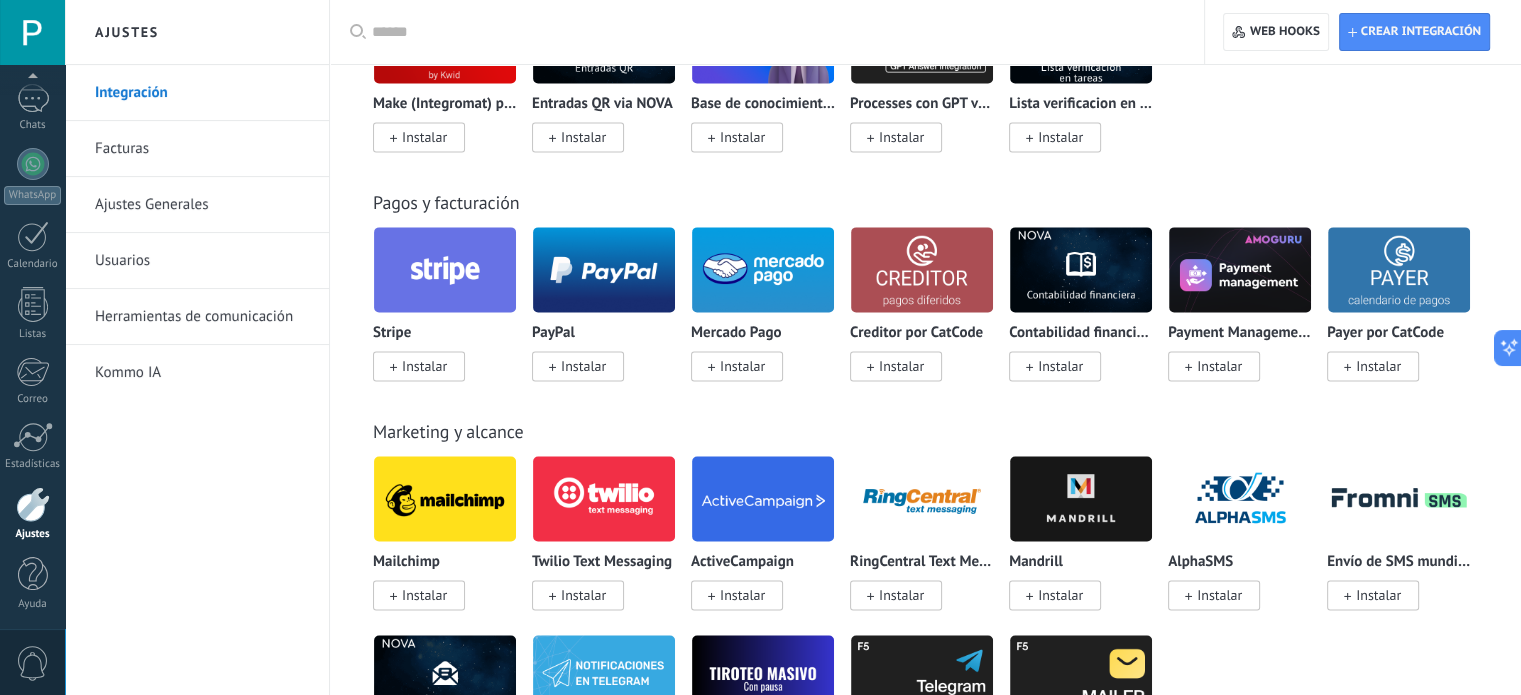 click at bounding box center [774, 32] 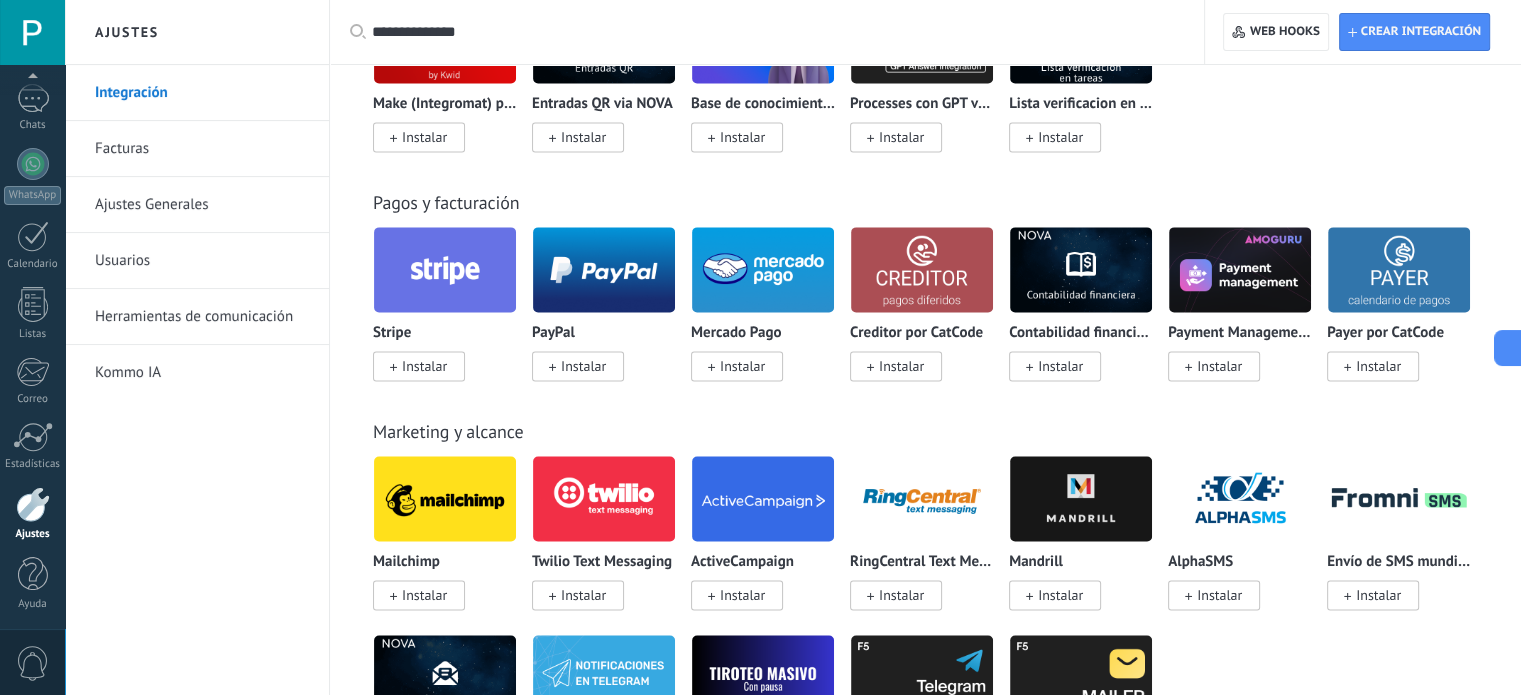 type on "**********" 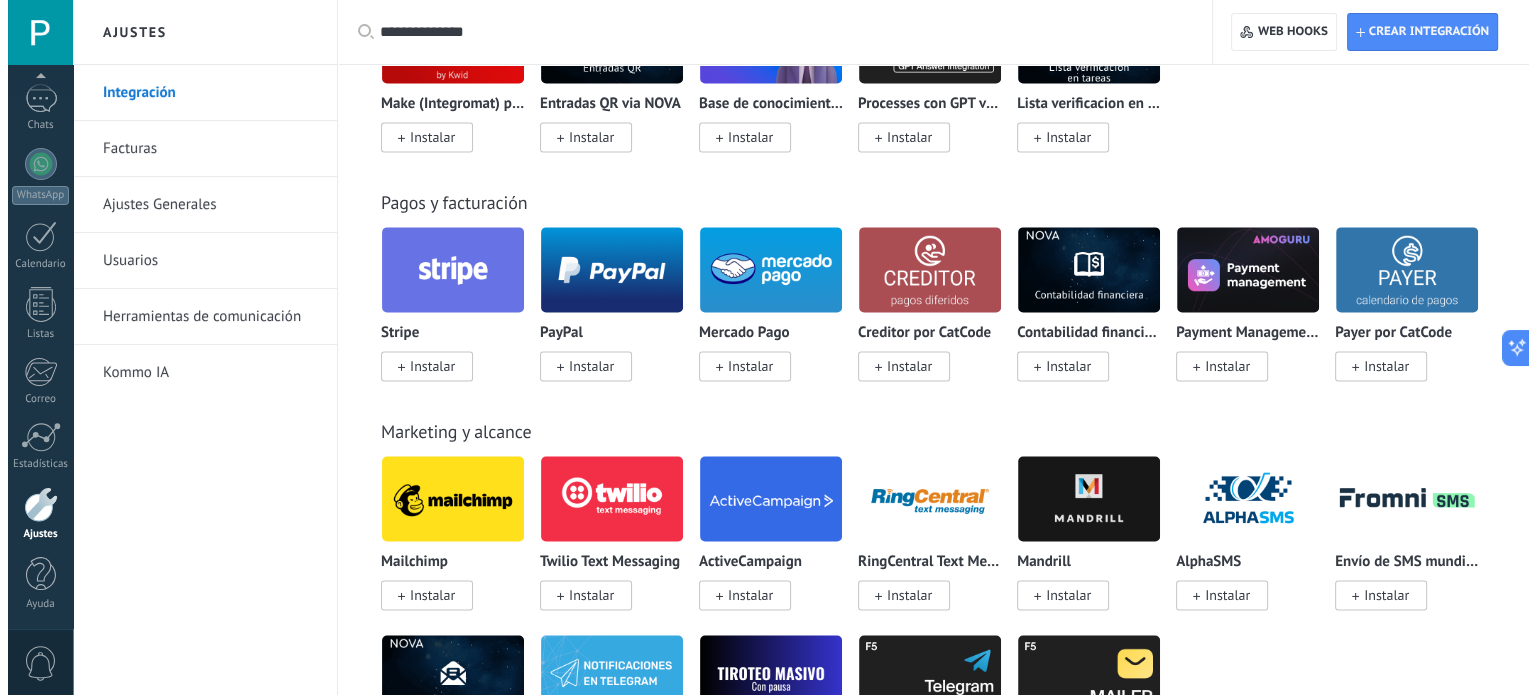 scroll, scrollTop: 0, scrollLeft: 0, axis: both 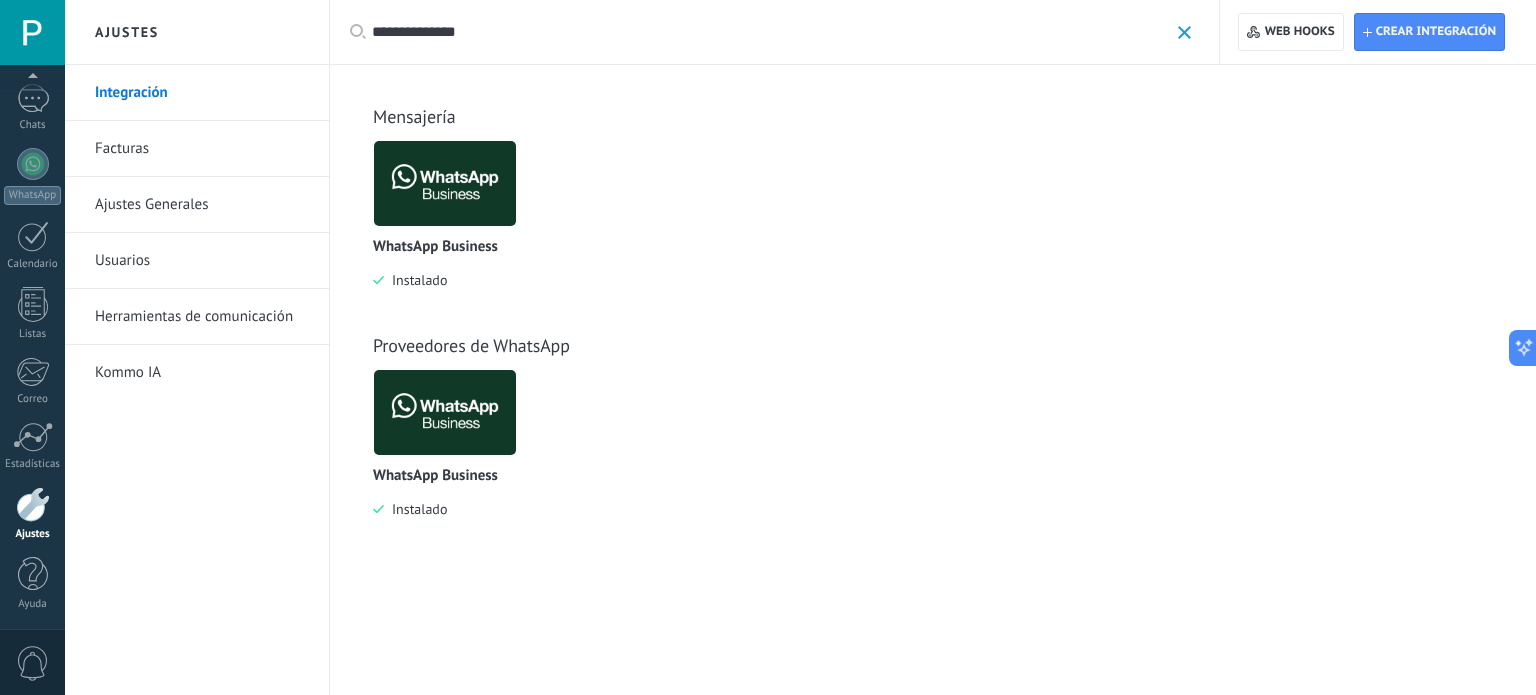 click at bounding box center (445, 183) 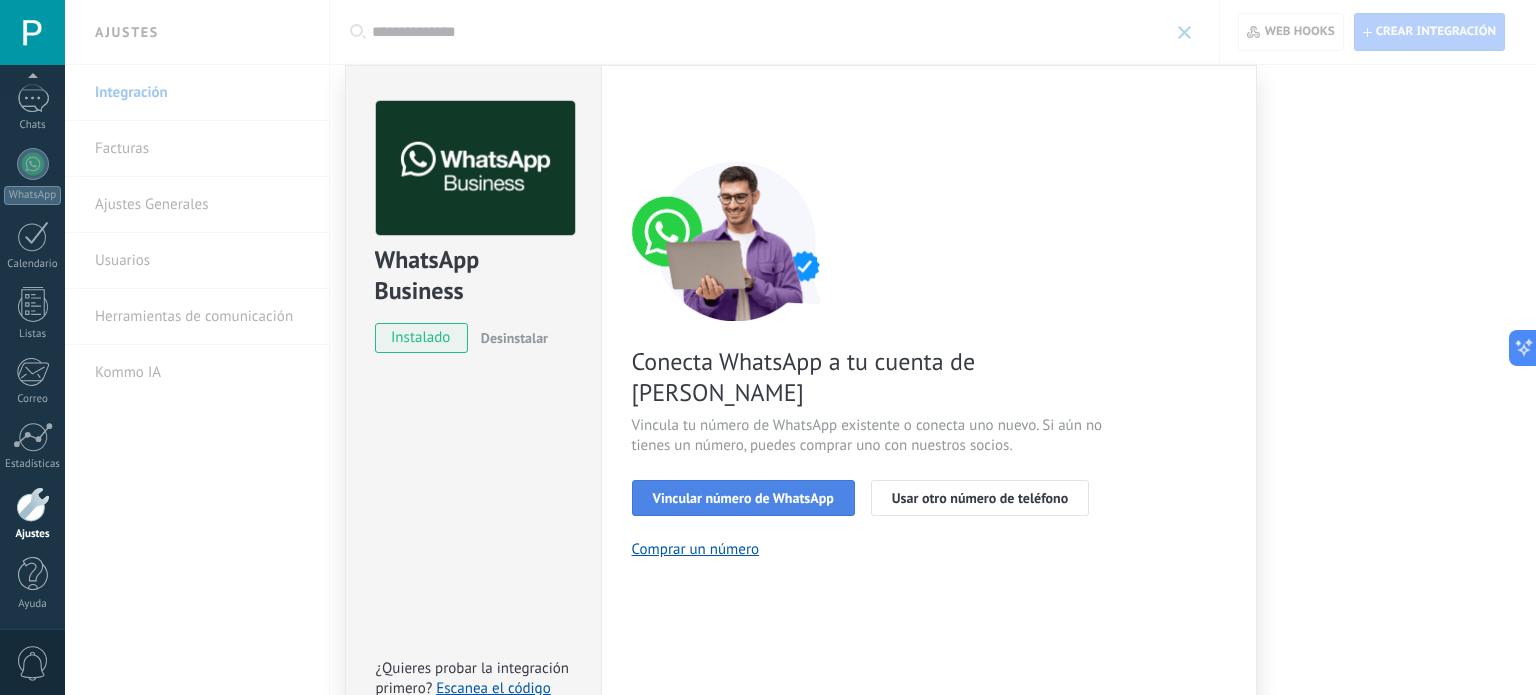 click on "Vincular número de WhatsApp" at bounding box center (743, 498) 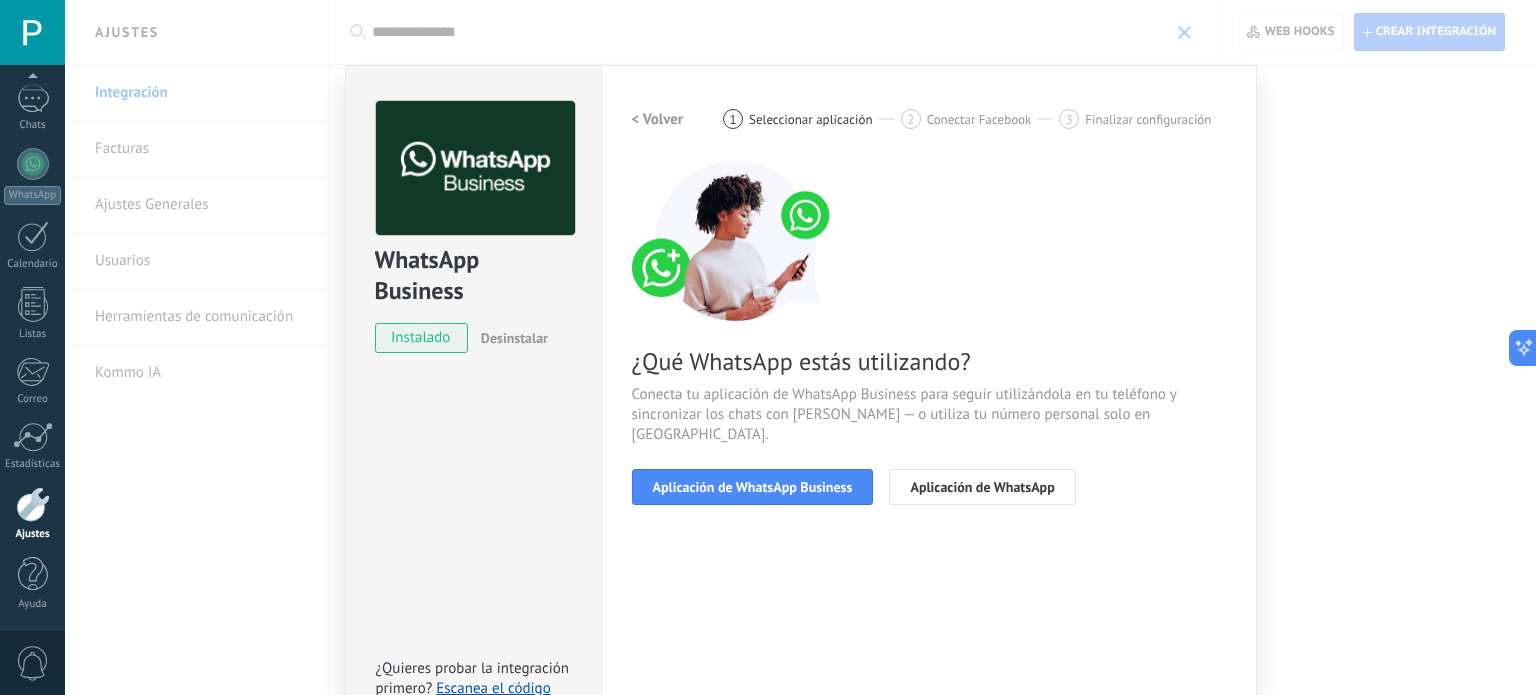 click on "Aplicación de WhatsApp Business" at bounding box center (753, 487) 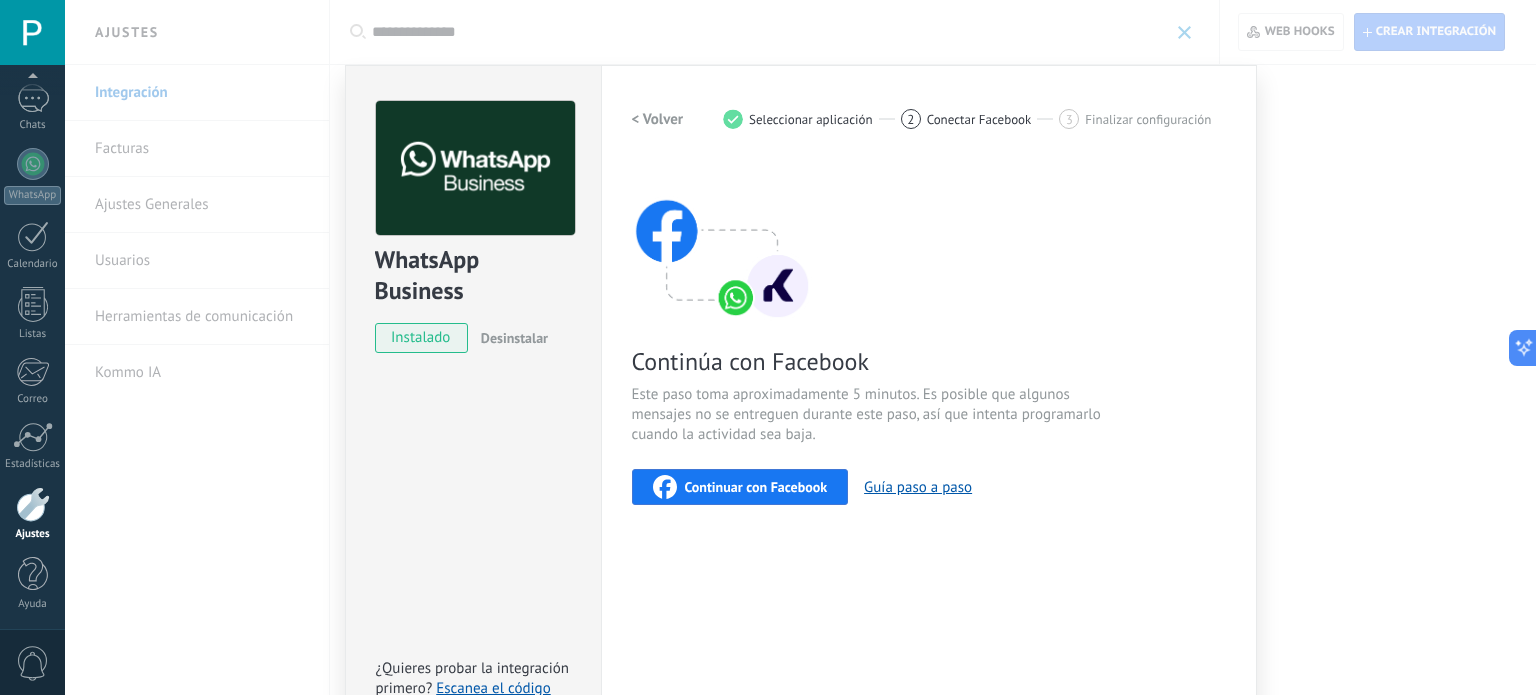click on "Continuar con Facebook" at bounding box center [756, 487] 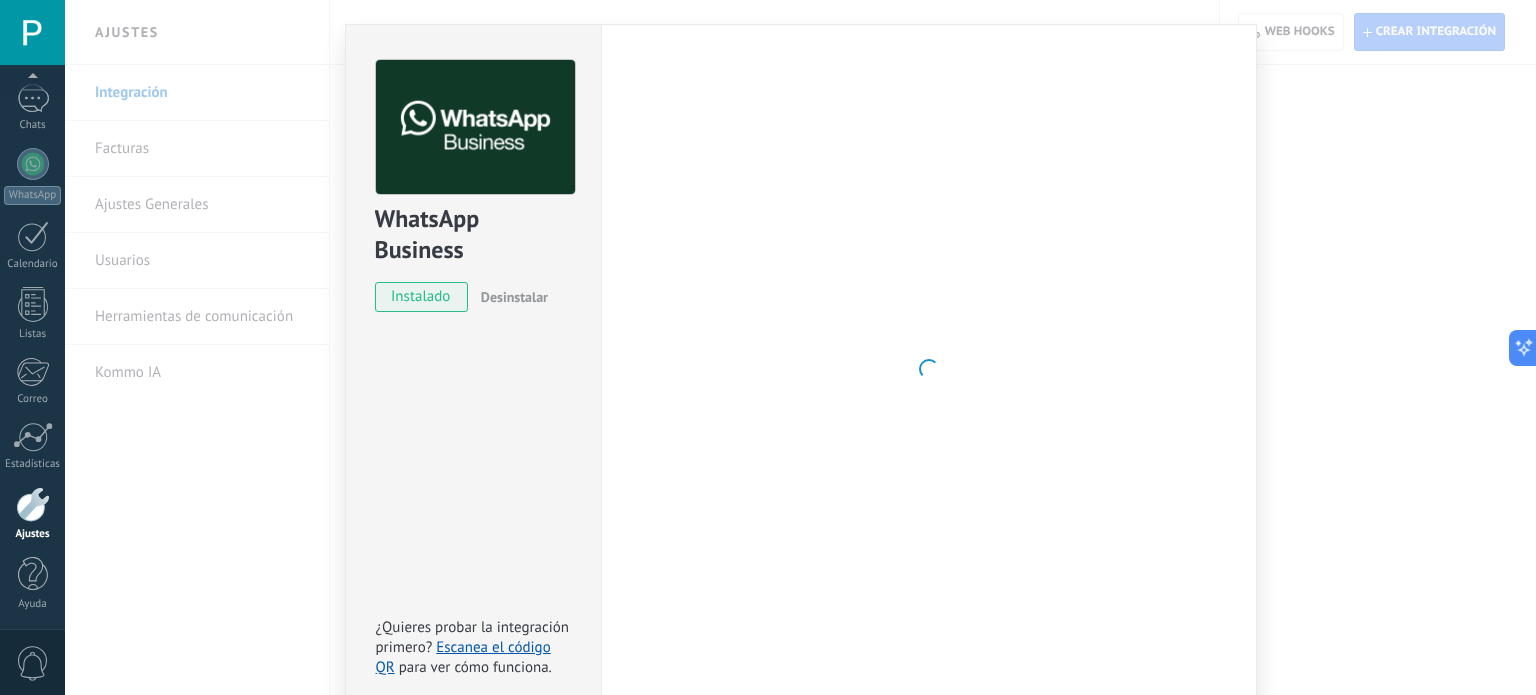 scroll, scrollTop: 0, scrollLeft: 0, axis: both 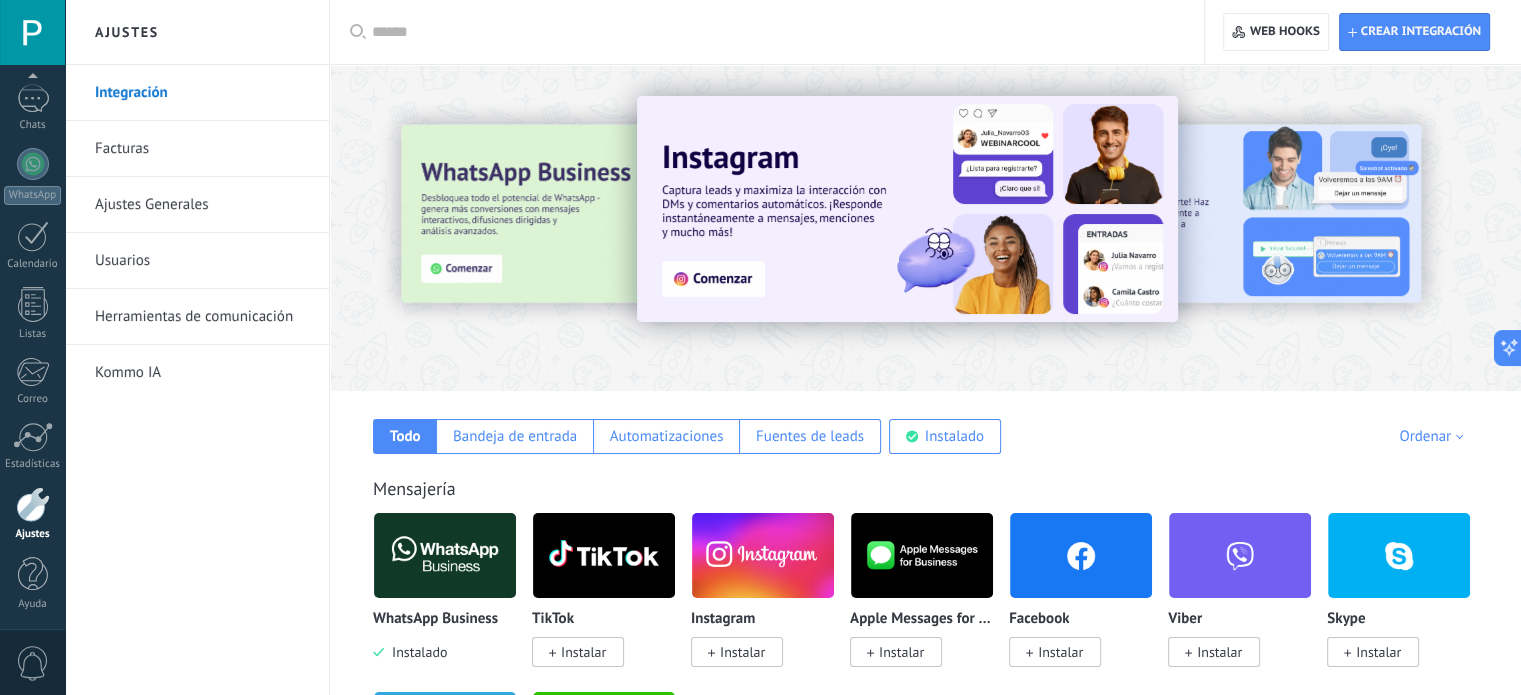 click at bounding box center [445, 555] 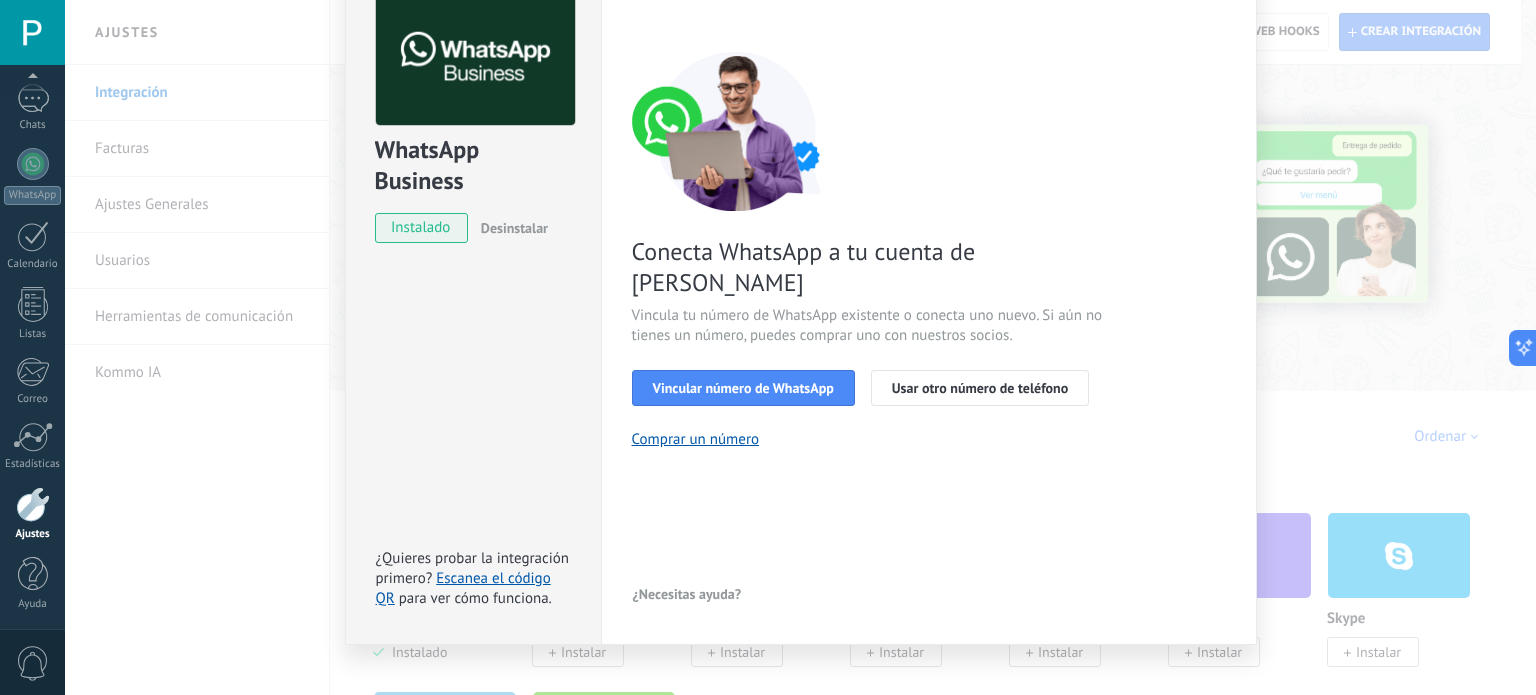 scroll, scrollTop: 112, scrollLeft: 0, axis: vertical 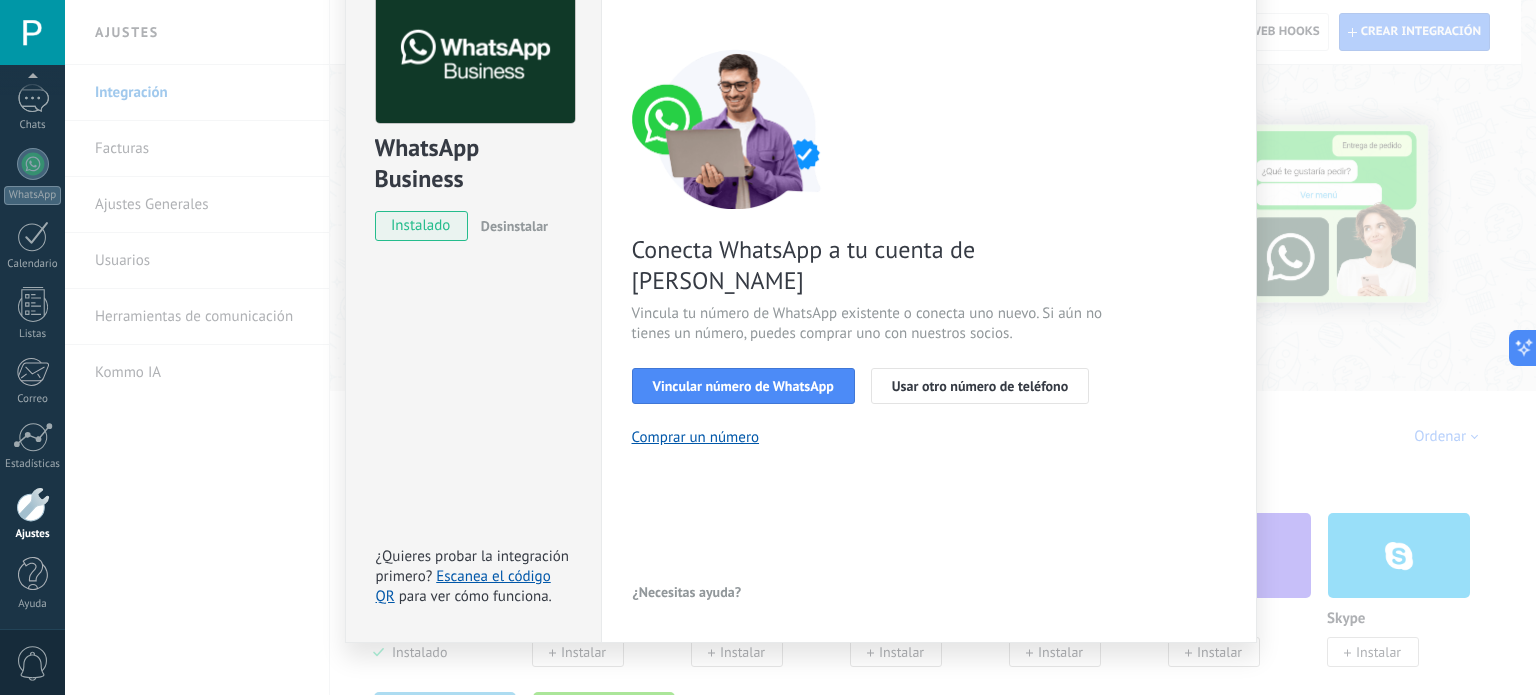 click on "WhatsApp Business instalado Desinstalar ¿Quieres probar la integración primero?   Escanea el código QR   para ver cómo funciona. Configuraciones Autorizaciones Esta pestaña registra a los usuarios que han concedido acceso a las integración a esta cuenta. Si deseas remover la posibilidad que un usuario pueda enviar solicitudes a la cuenta en nombre de esta integración, puedes revocar el acceso. Si el acceso a todos los usuarios es revocado, la integración dejará de funcionar. Esta aplicacion está instalada, pero nadie le ha dado acceso aun. WhatsApp Cloud API más _:  Guardar < Volver 1 Seleccionar aplicación 2 Conectar Facebook  3 Finalizar configuración Conecta WhatsApp a tu cuenta de Kommo Vincula tu número de WhatsApp existente o conecta uno nuevo. Si aún no tienes un número, puedes comprar uno con nuestros socios. Vincular número de WhatsApp Usar otro número de teléfono Comprar un número ¿Necesitas ayuda?" at bounding box center (800, 347) 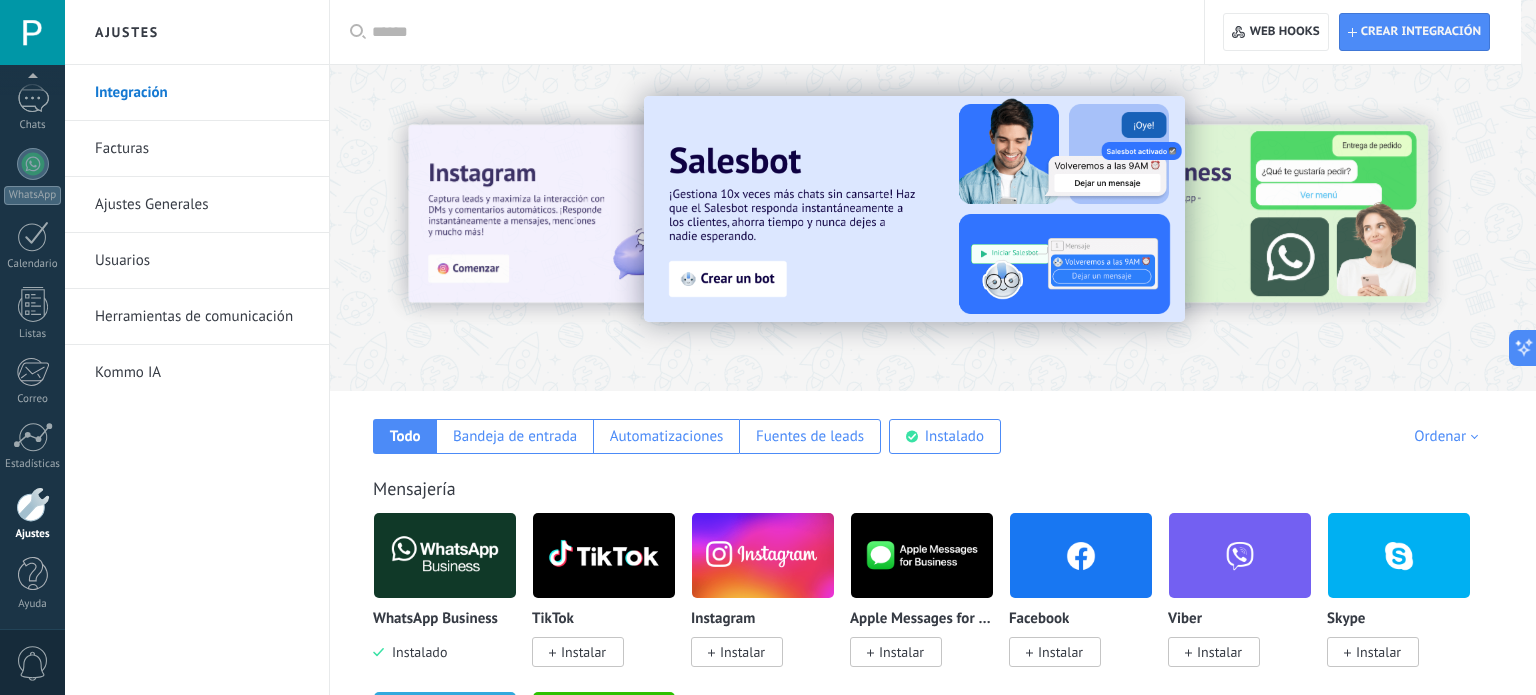 scroll, scrollTop: 0, scrollLeft: 0, axis: both 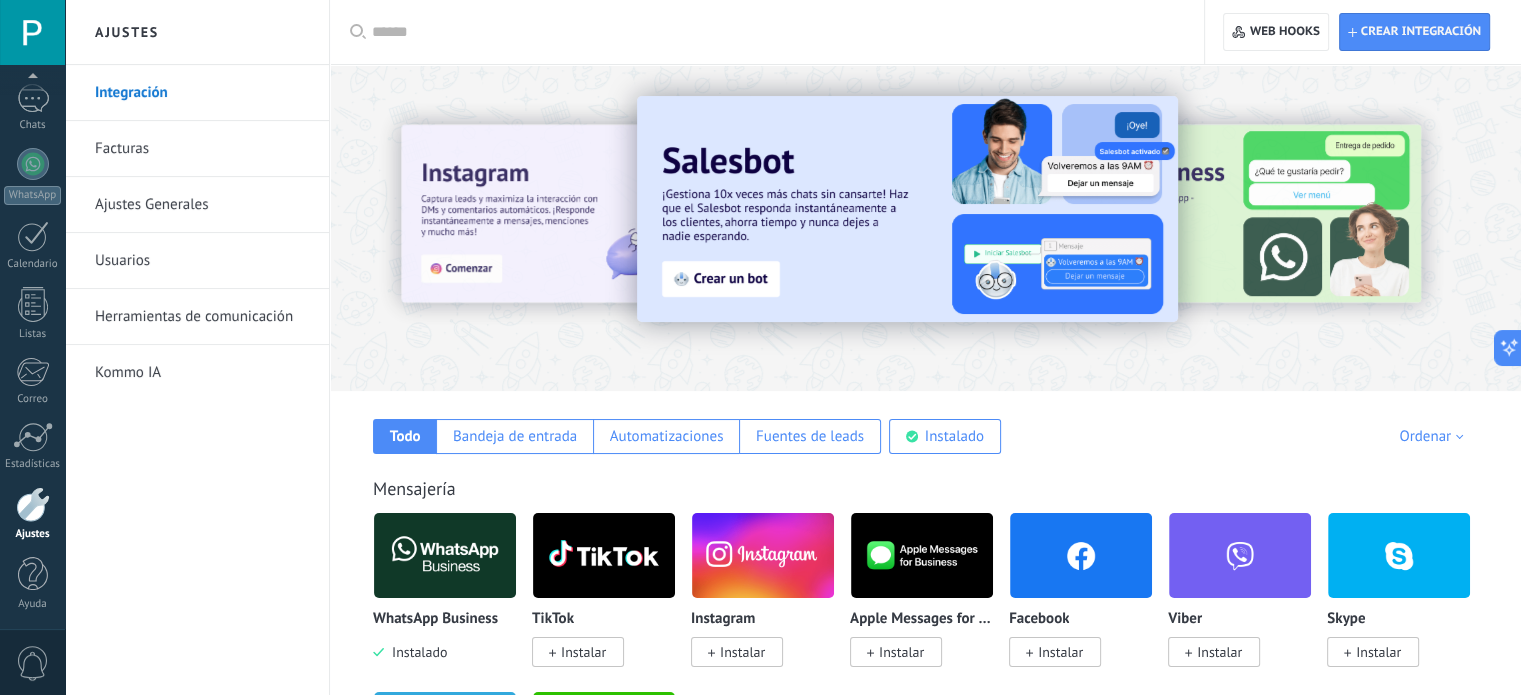 click at bounding box center [774, 32] 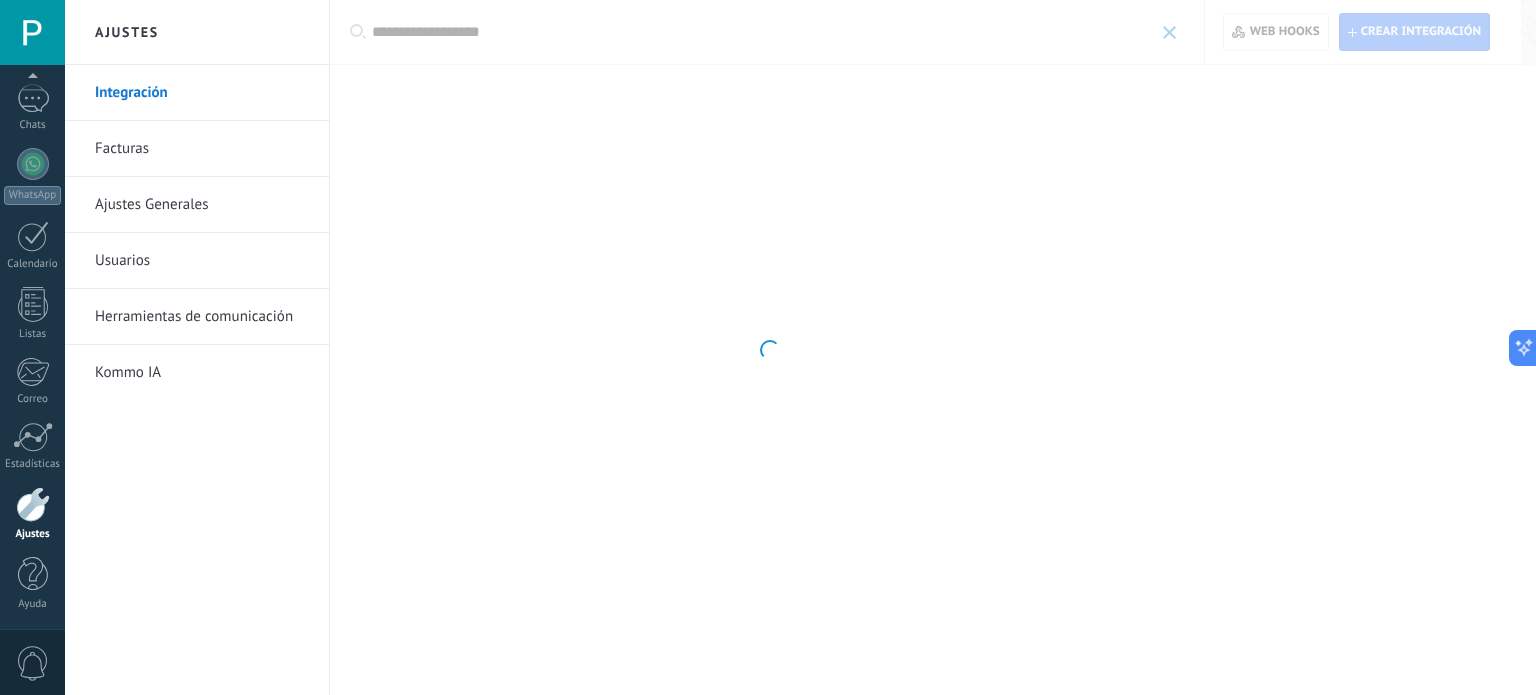 type on "**********" 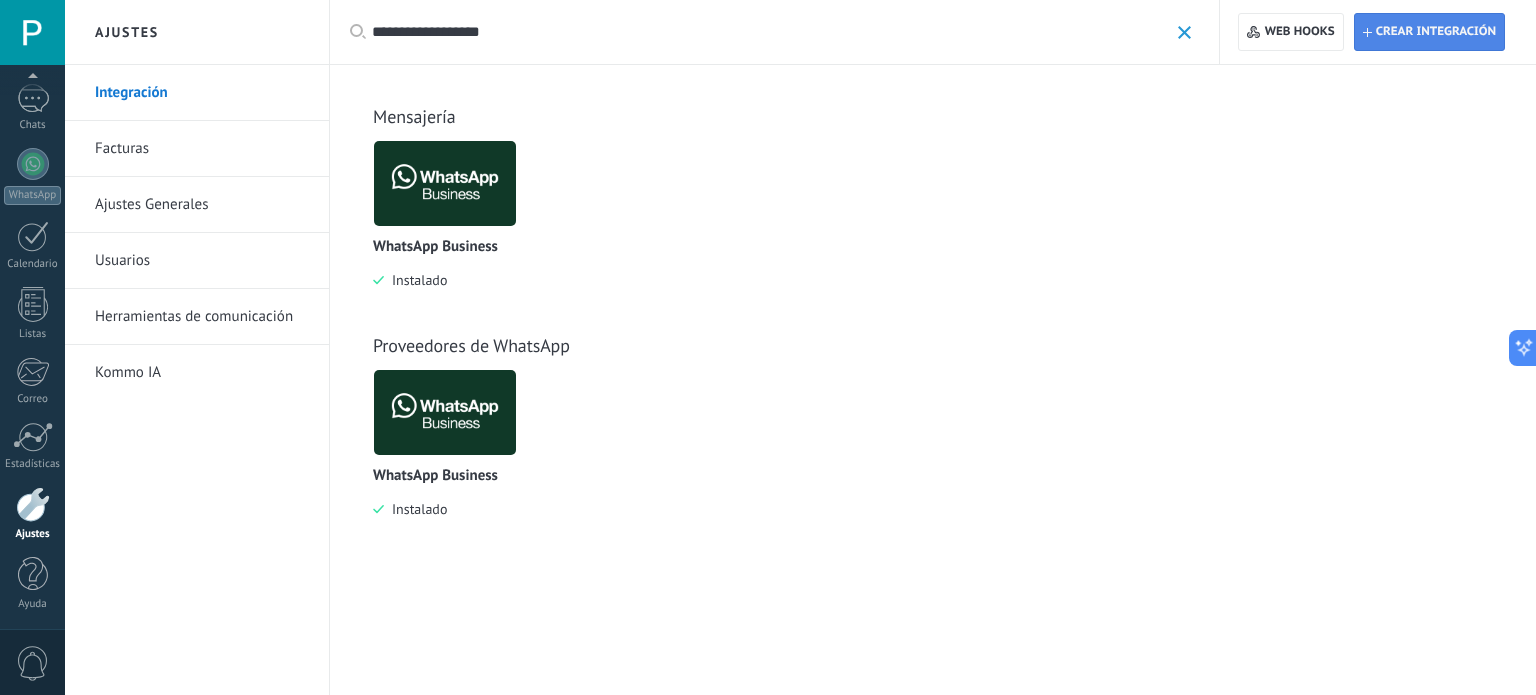 click on "Crear integración" at bounding box center (1436, 32) 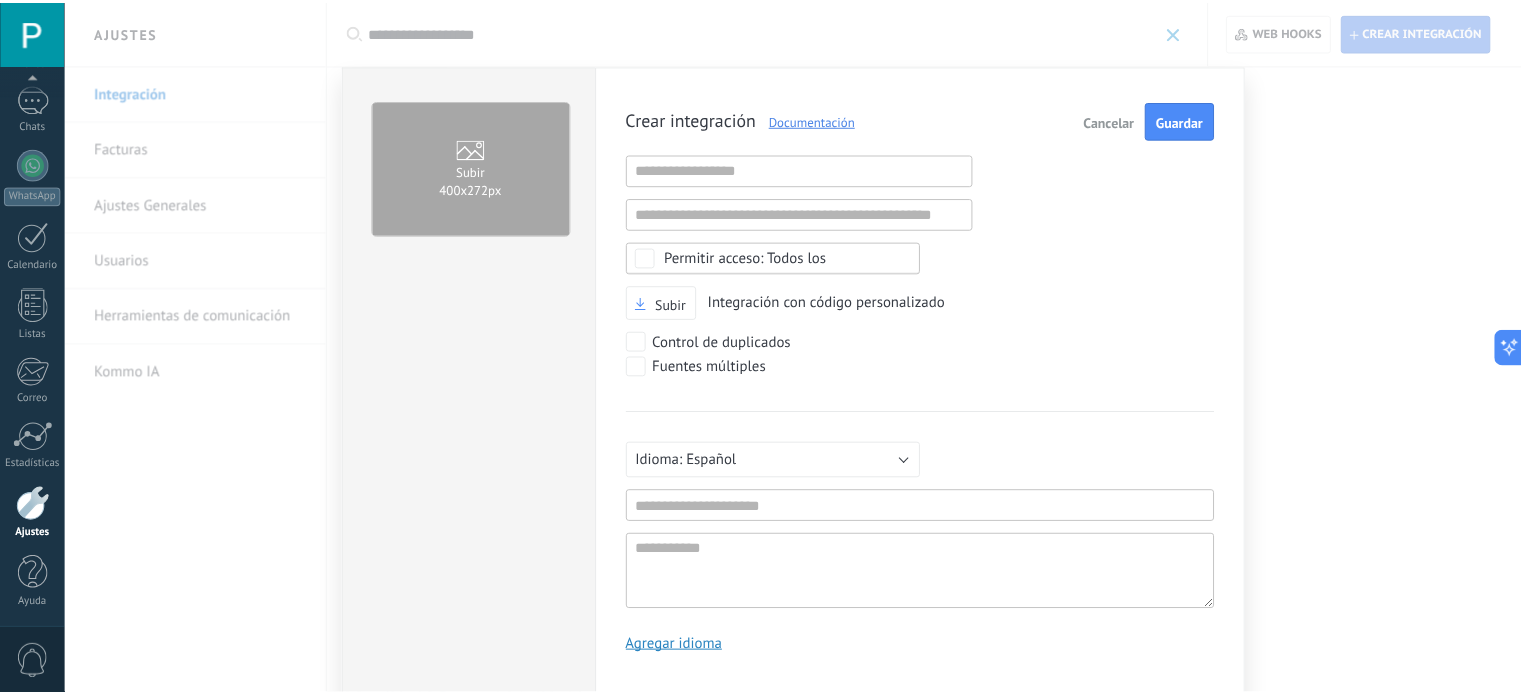 scroll, scrollTop: 19, scrollLeft: 0, axis: vertical 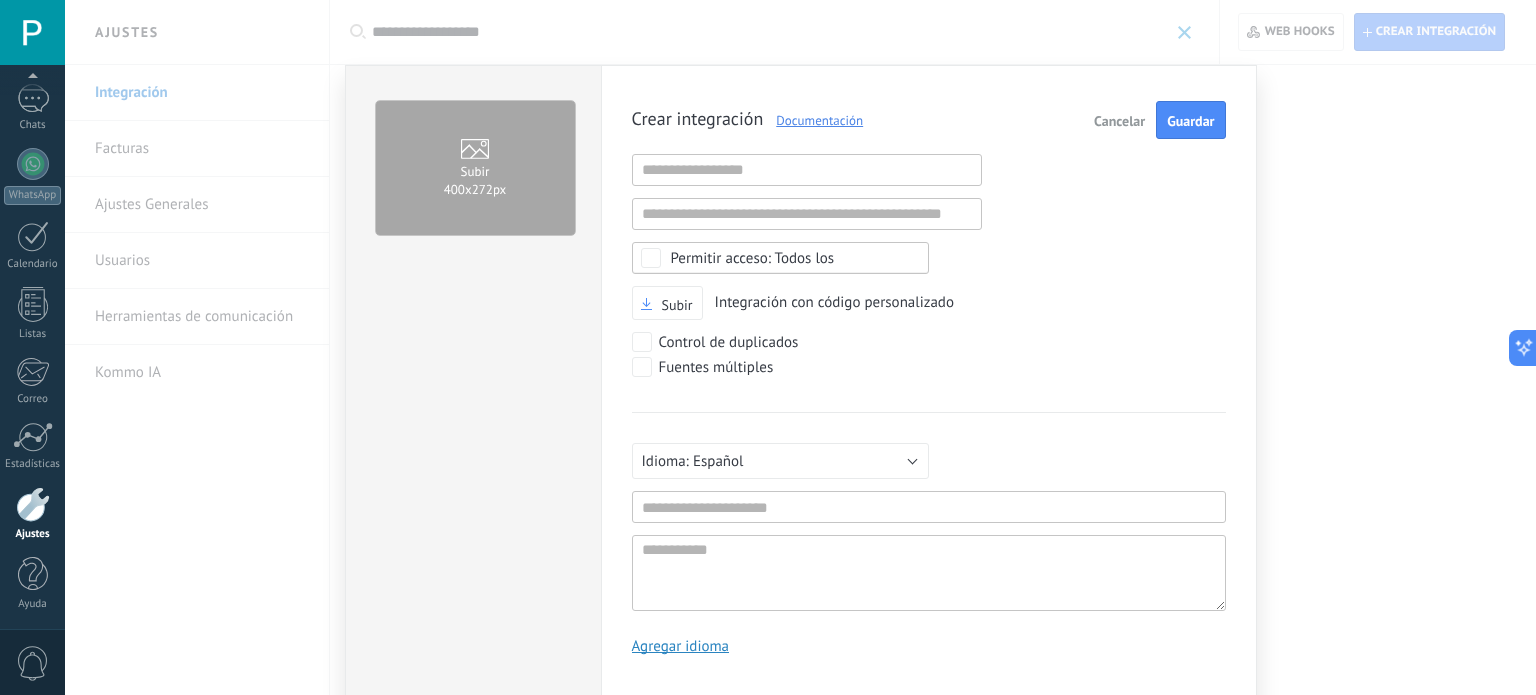 click on "Cancelar" at bounding box center [1119, 121] 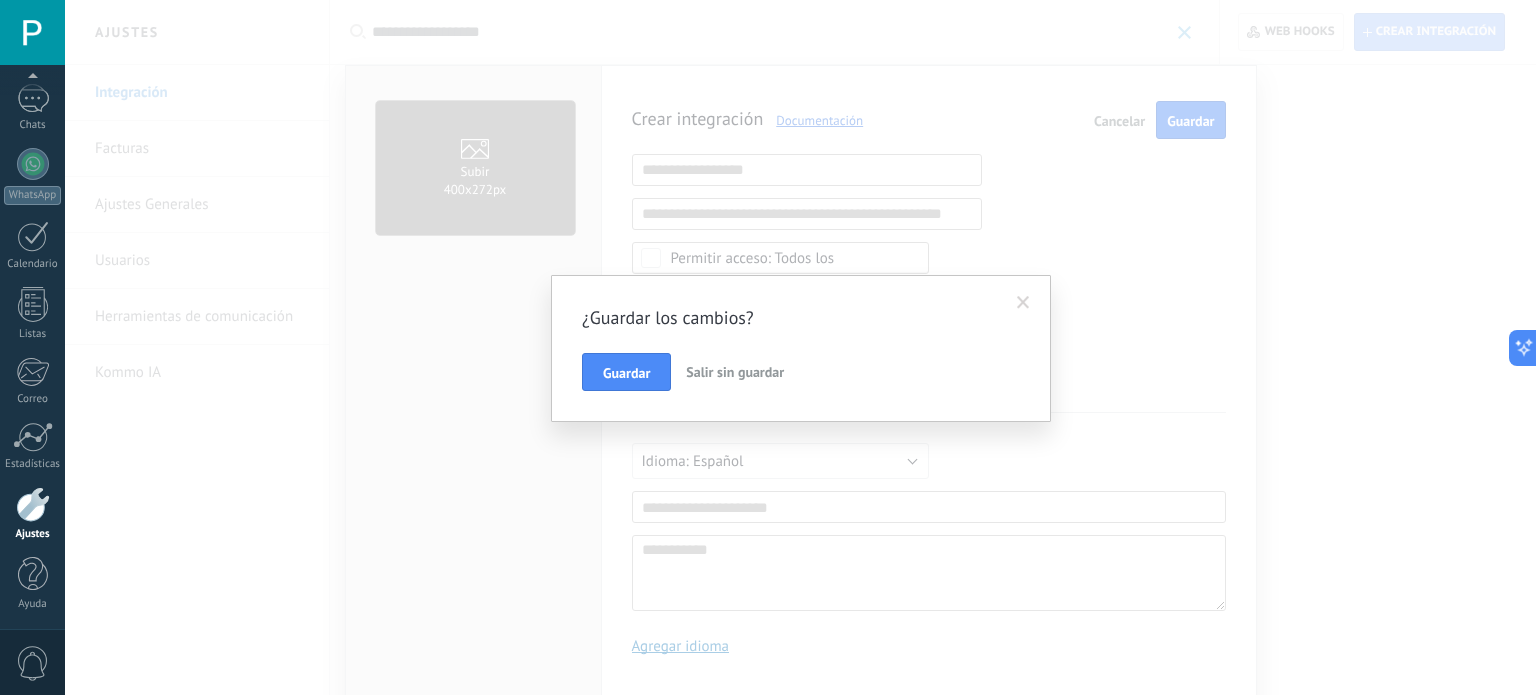 click on "Salir sin guardar" at bounding box center (735, 372) 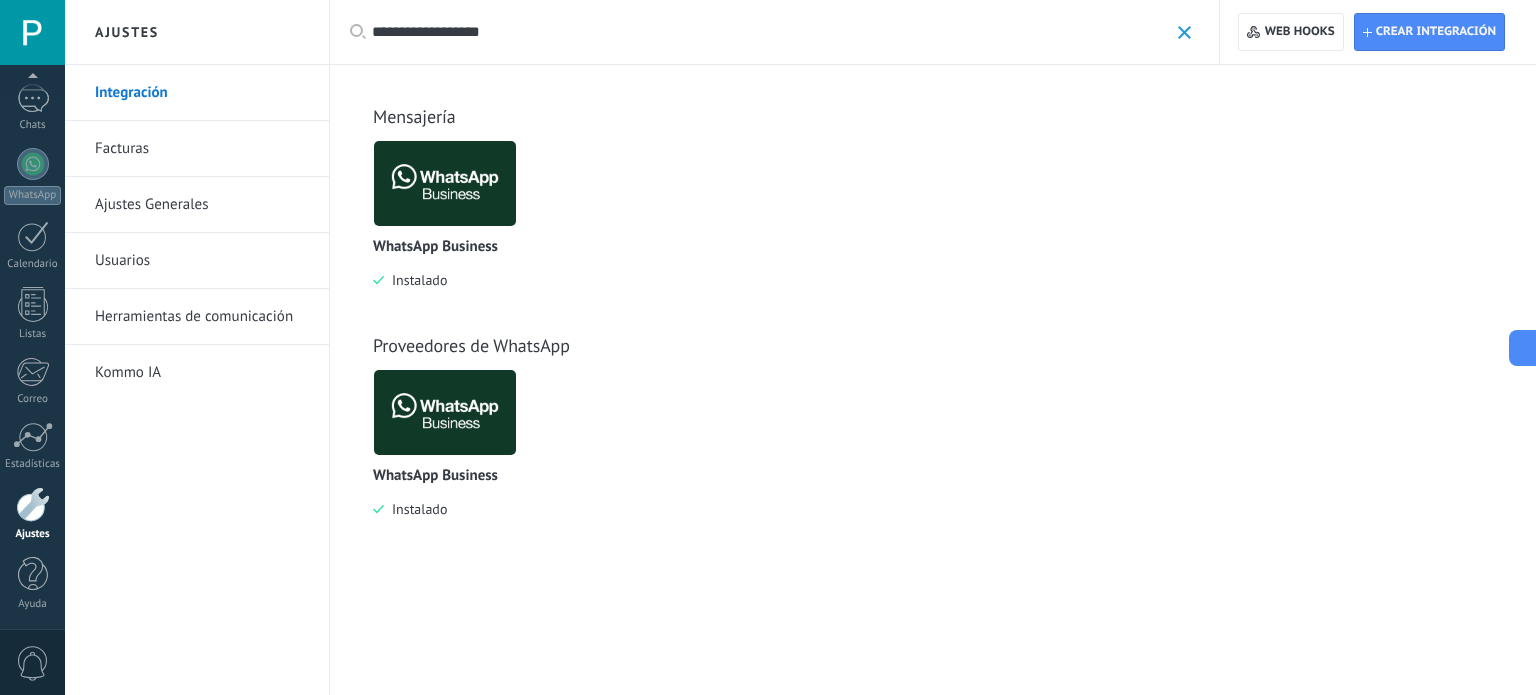 click on "Ajustes Generales" at bounding box center [202, 205] 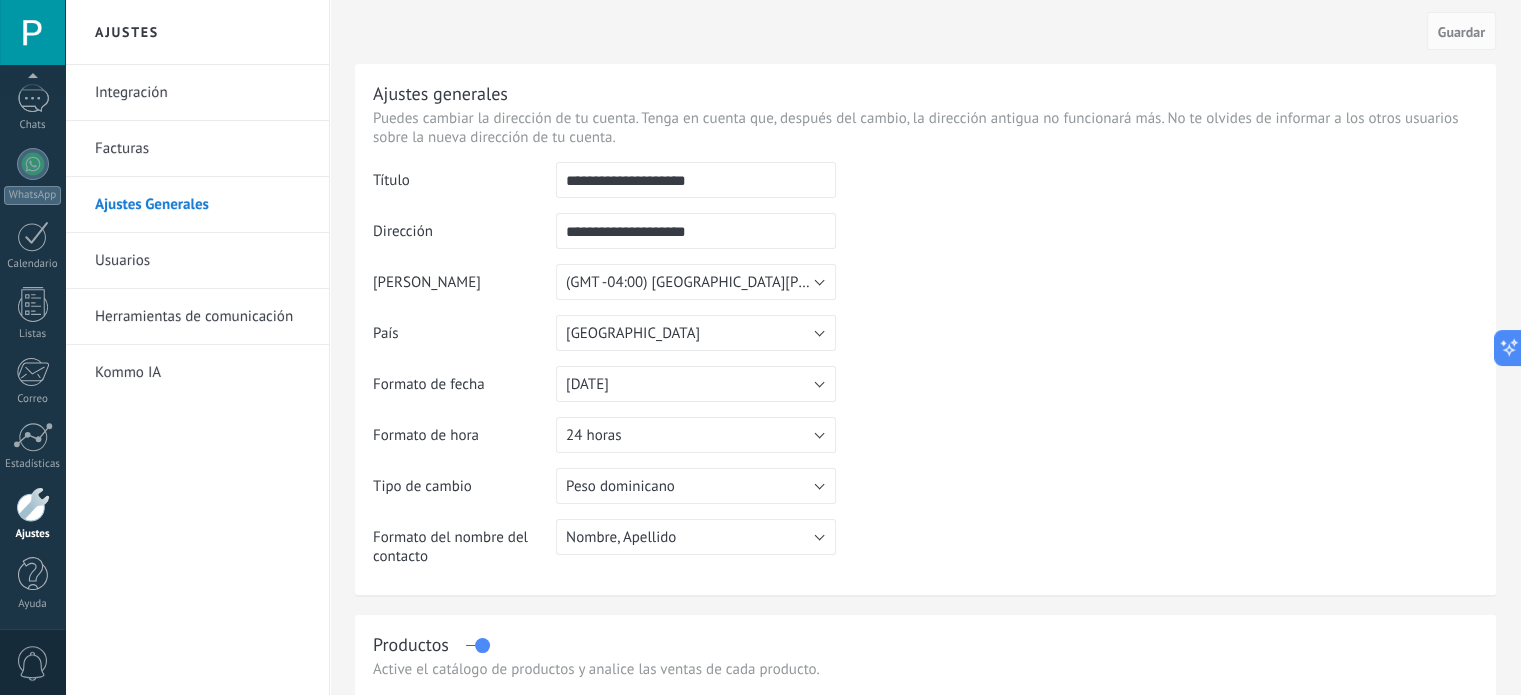 click on "Herramientas de comunicación" at bounding box center [202, 317] 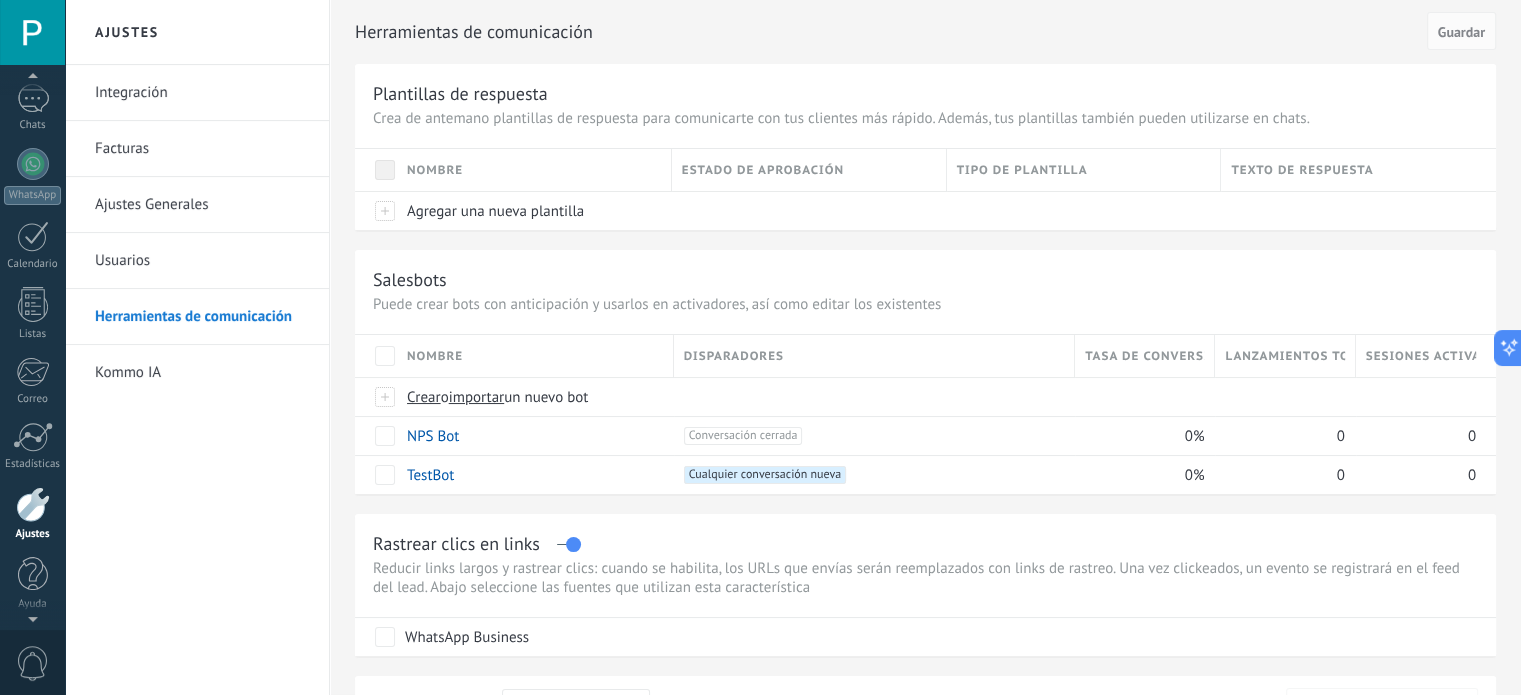scroll, scrollTop: 116, scrollLeft: 0, axis: vertical 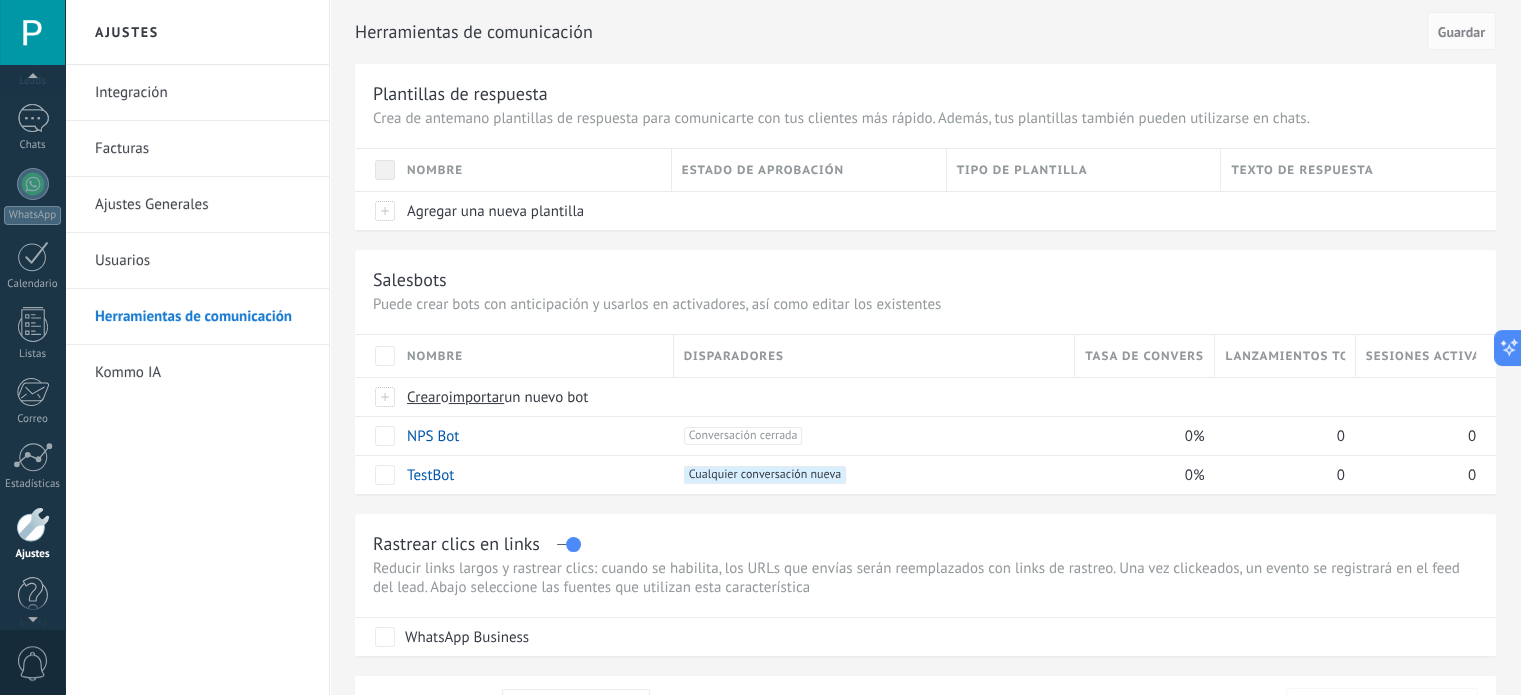click at bounding box center (32, 32) 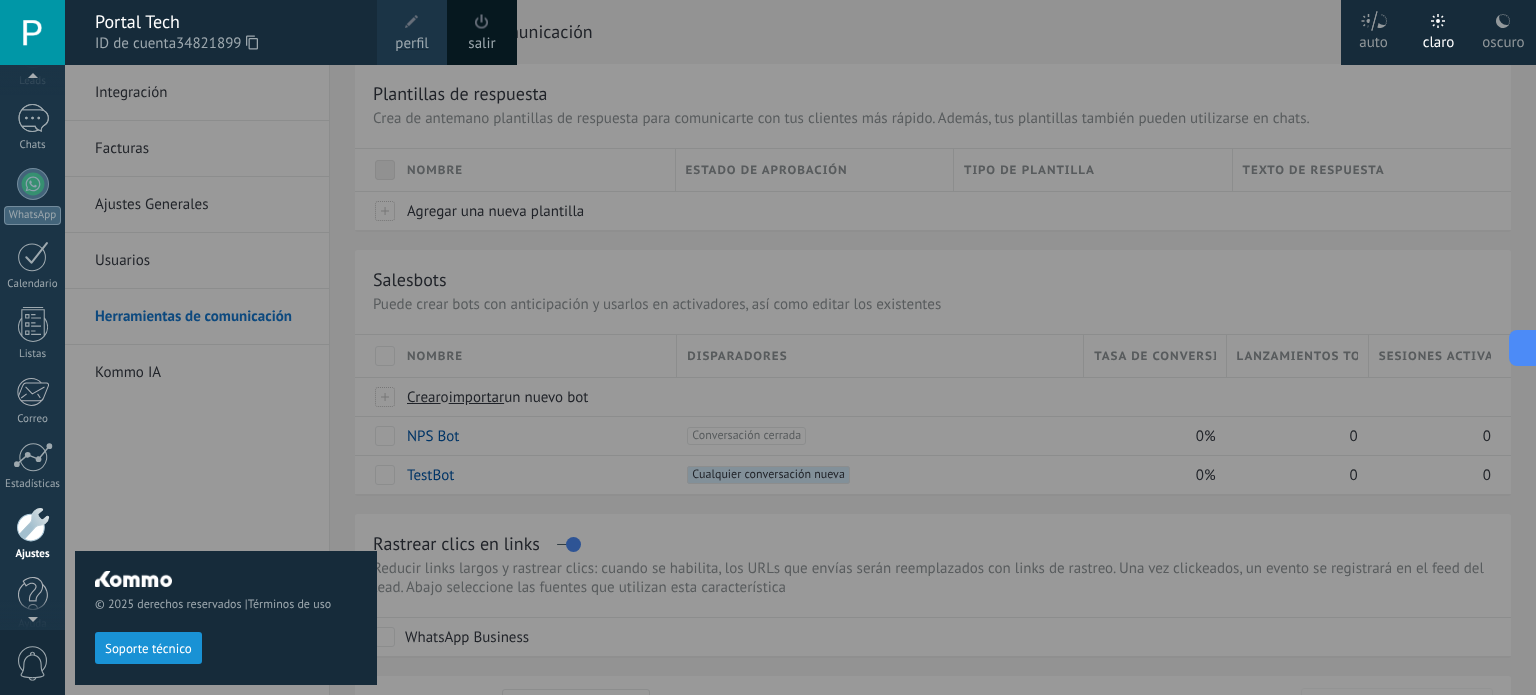 click at bounding box center [412, 22] 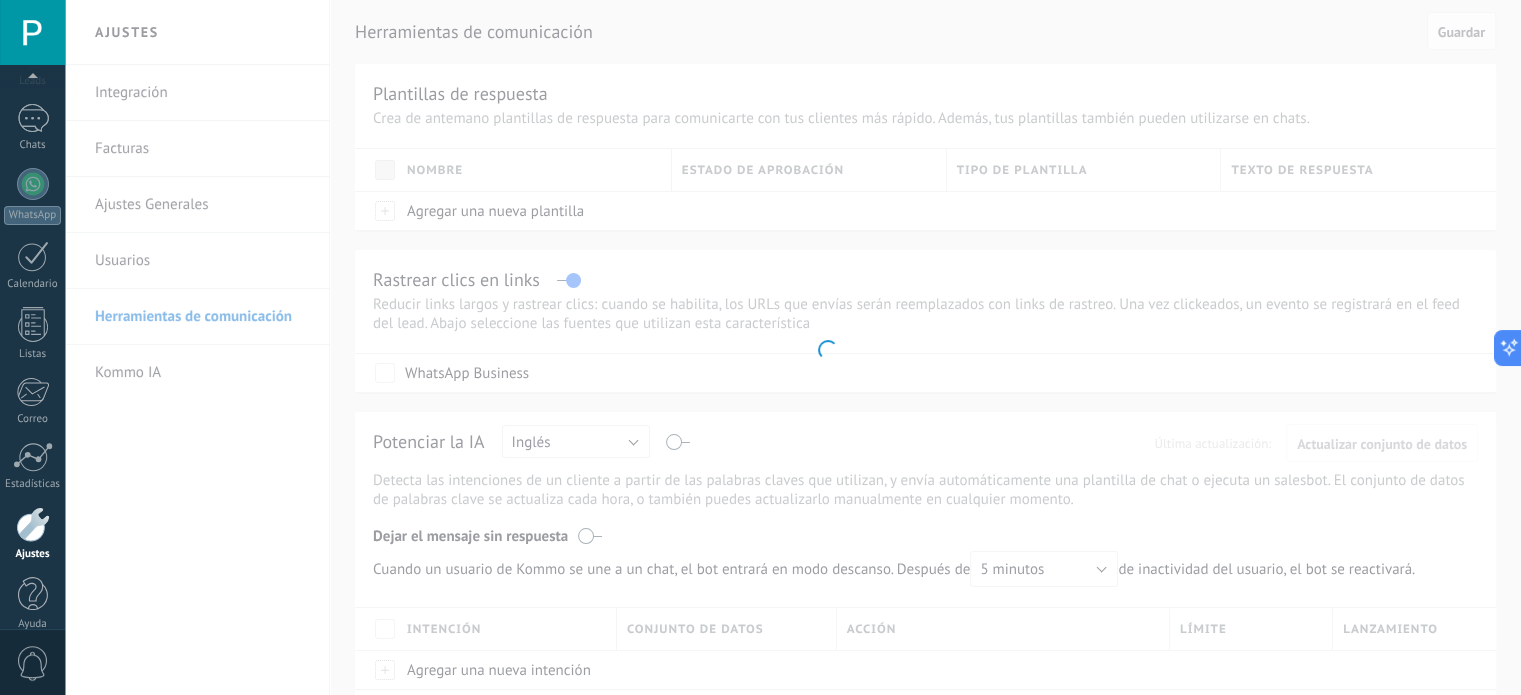 scroll, scrollTop: 136, scrollLeft: 0, axis: vertical 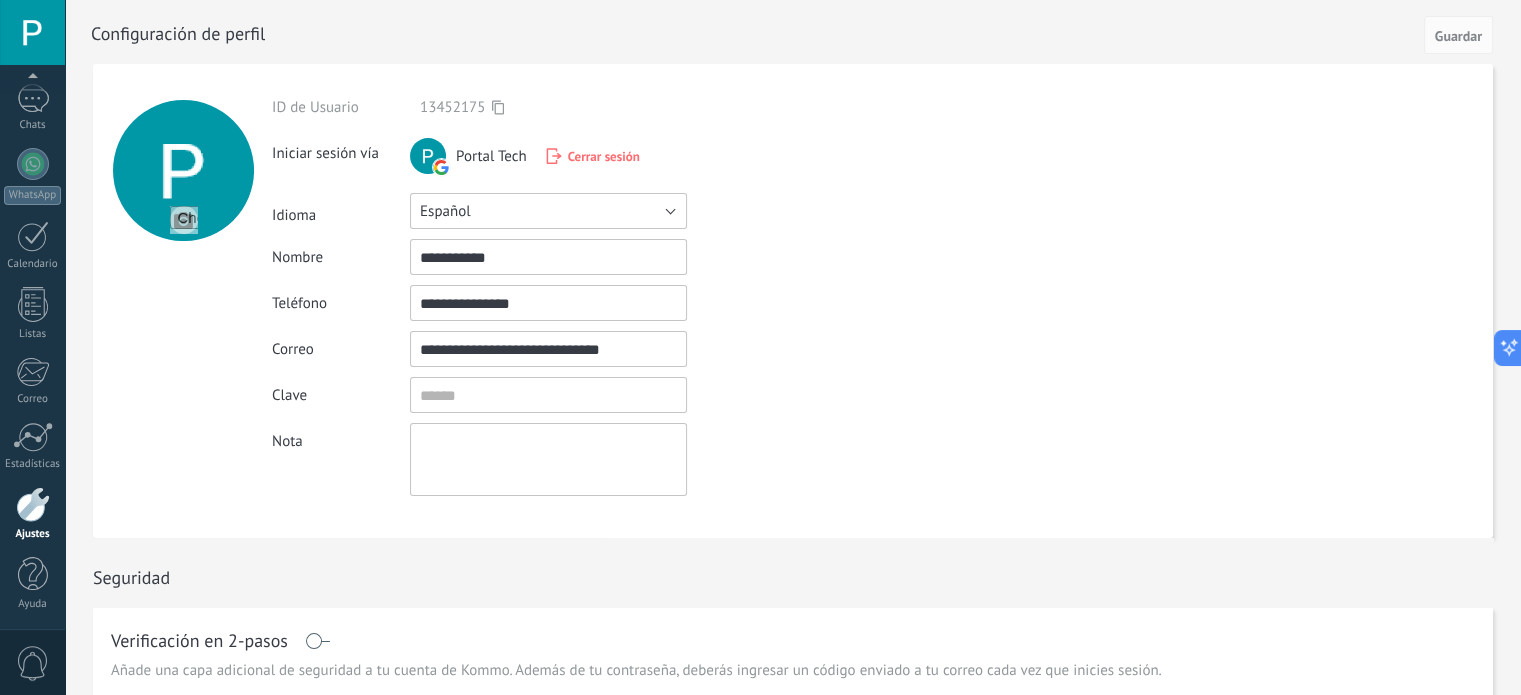 click on "Español" at bounding box center (548, 211) 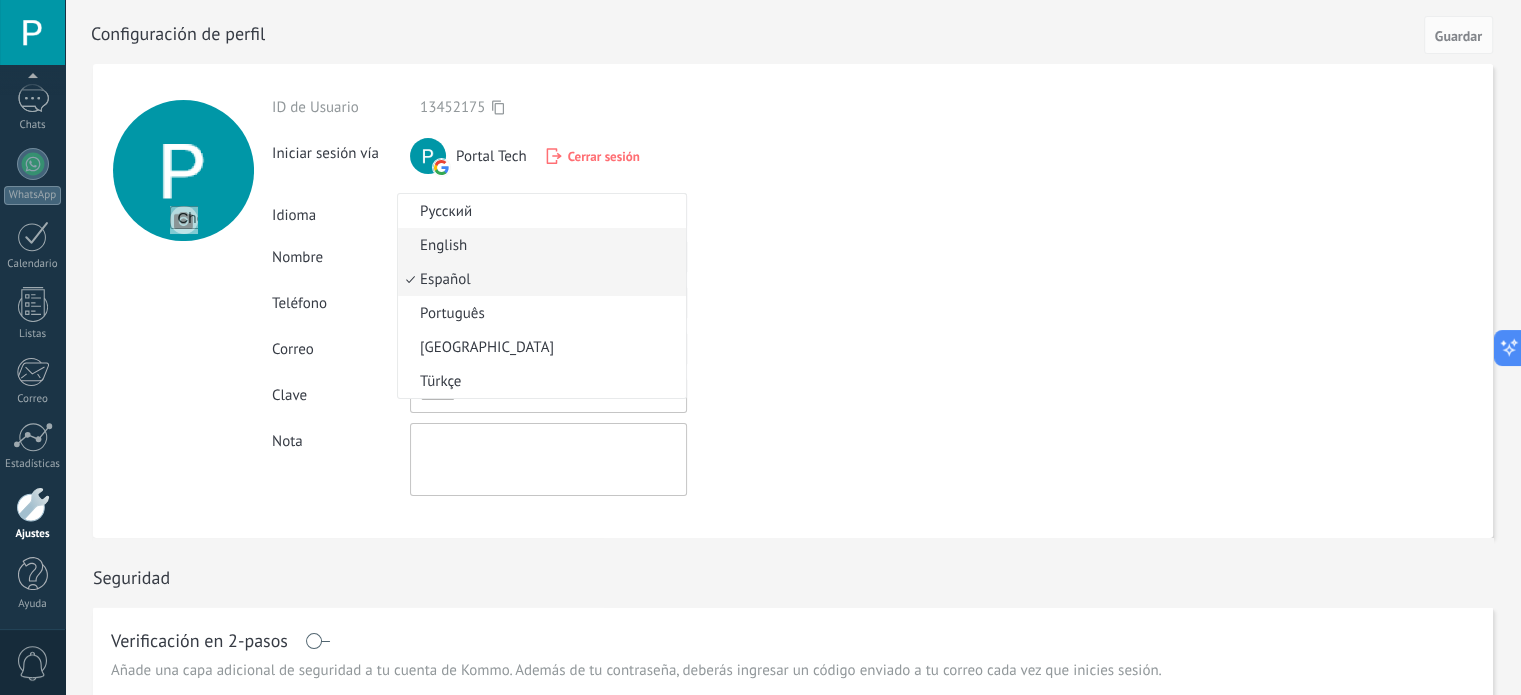 click on "English" at bounding box center (539, 245) 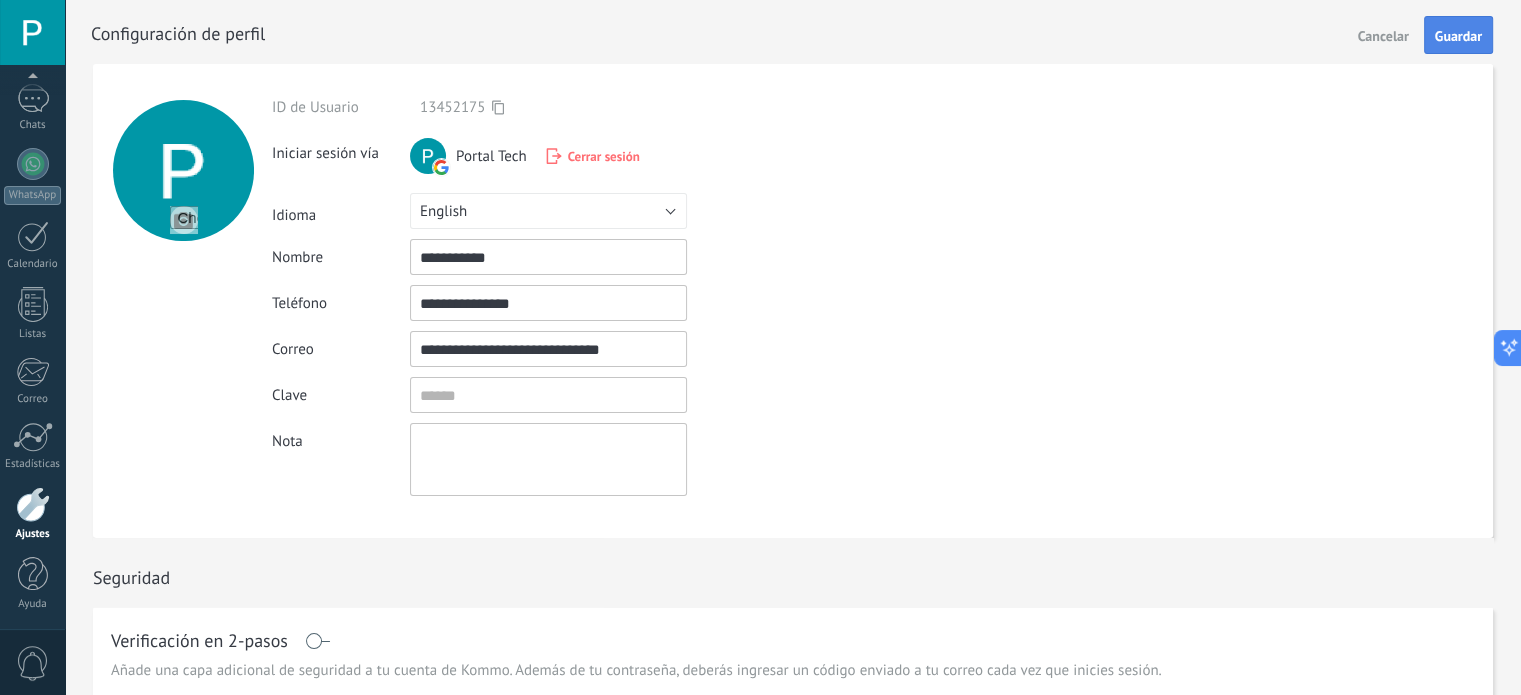 click on "Guardar" at bounding box center [1458, 36] 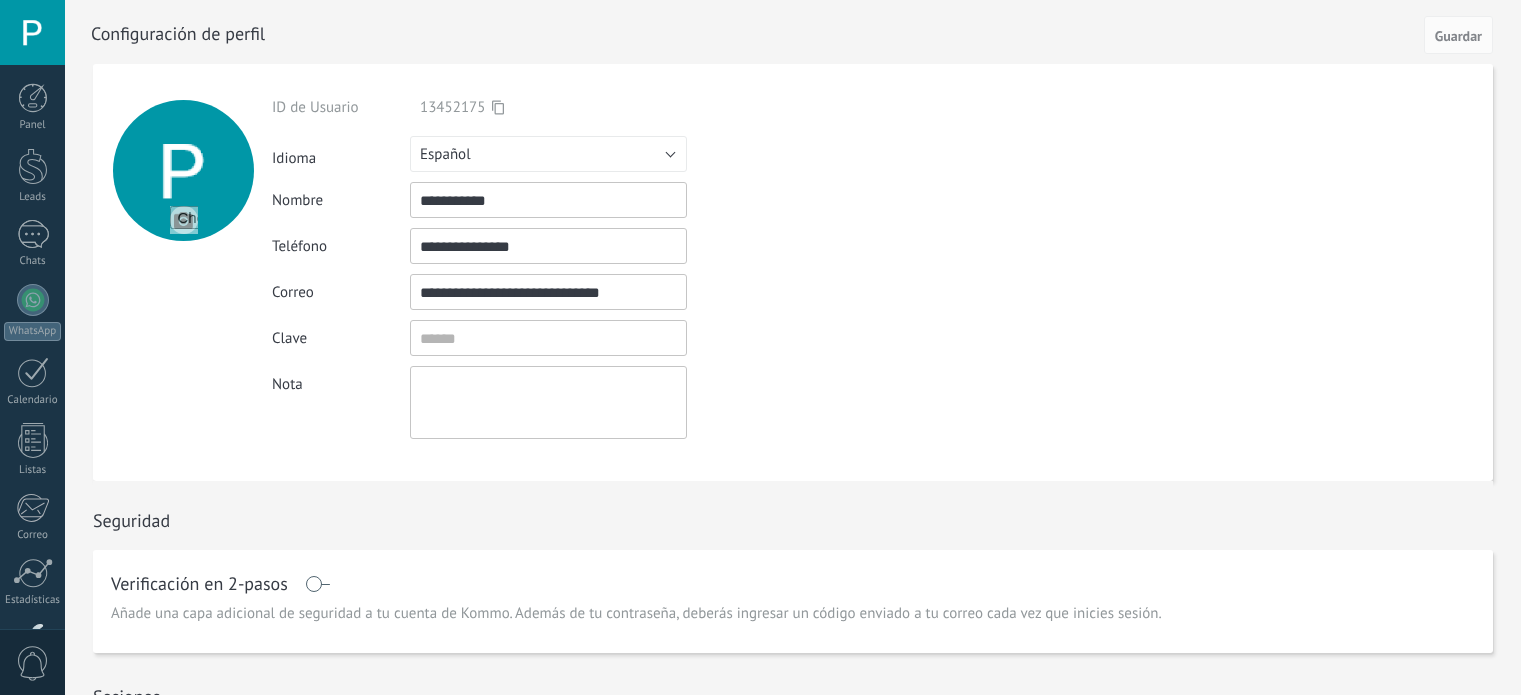 scroll, scrollTop: 0, scrollLeft: 0, axis: both 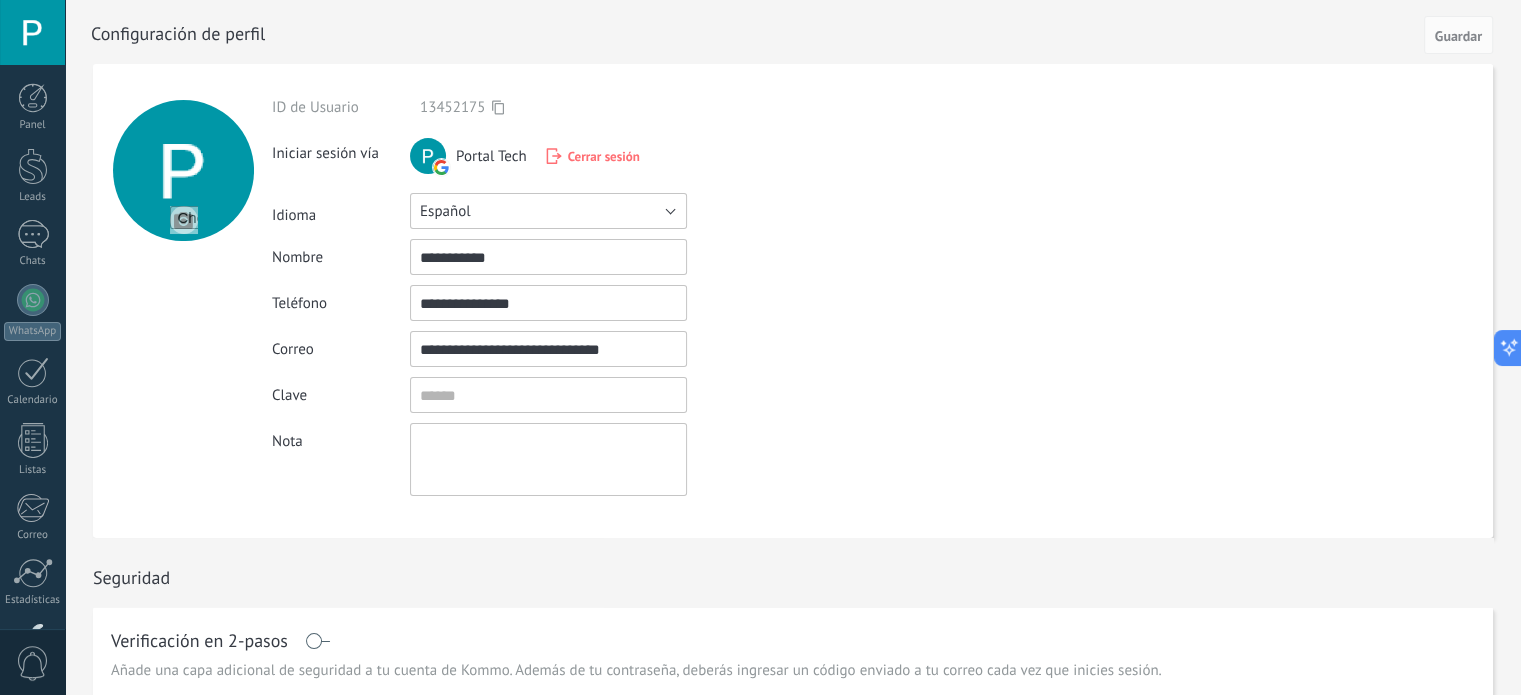 type 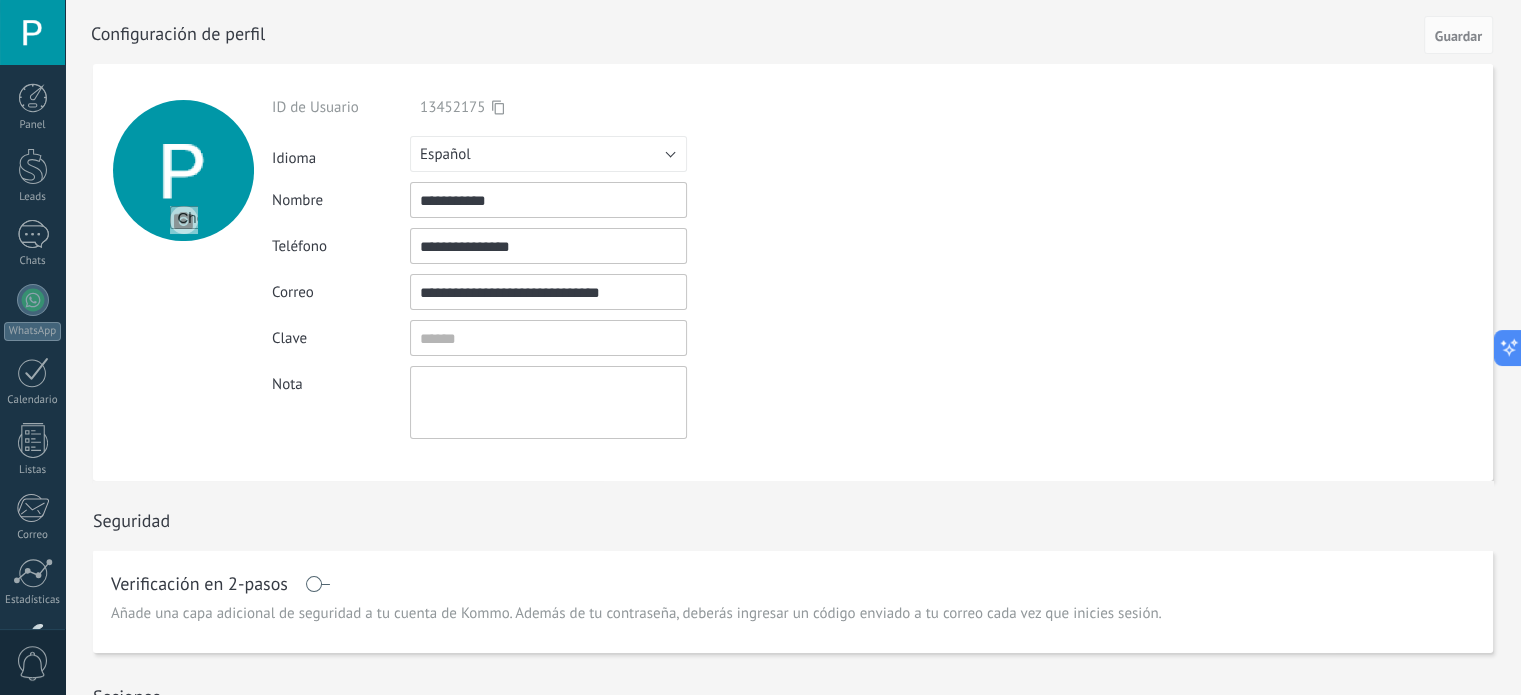 scroll, scrollTop: 0, scrollLeft: 0, axis: both 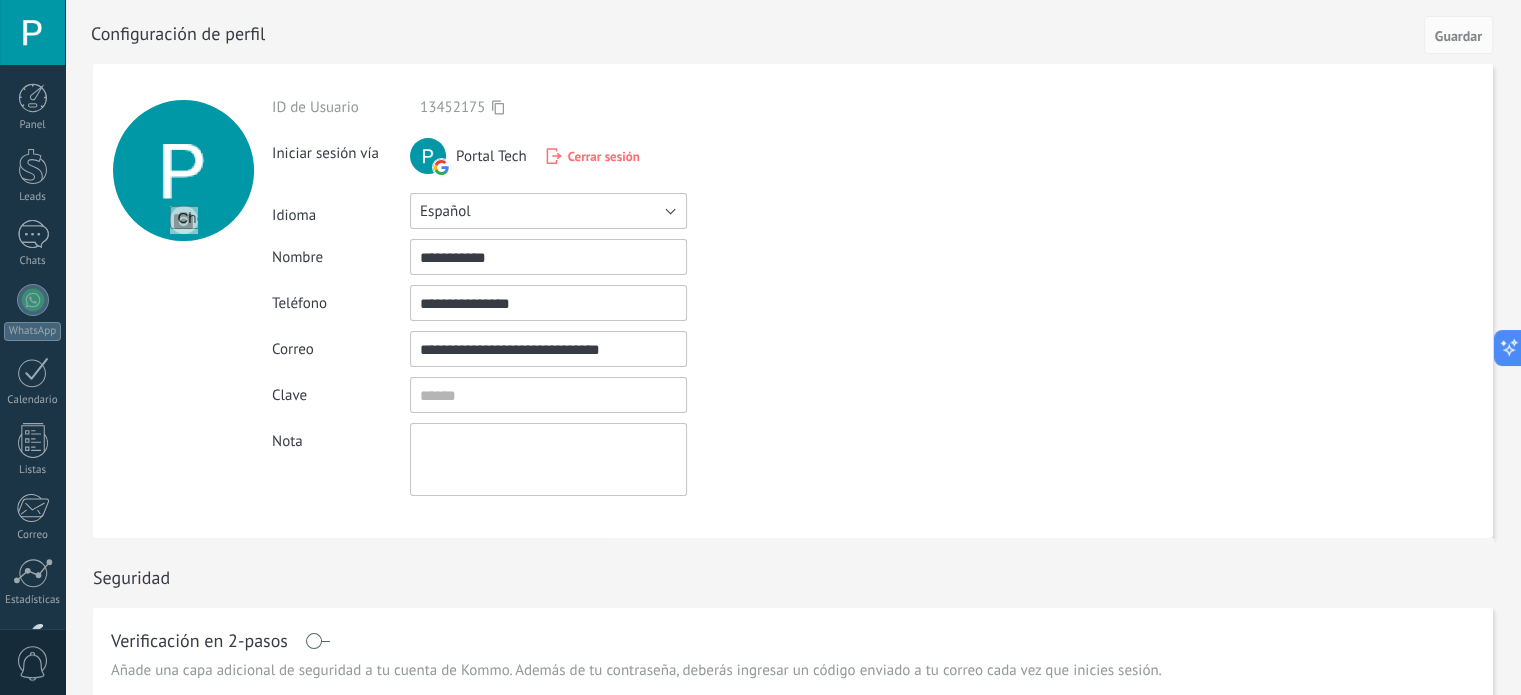 click on "Español" at bounding box center [548, 211] 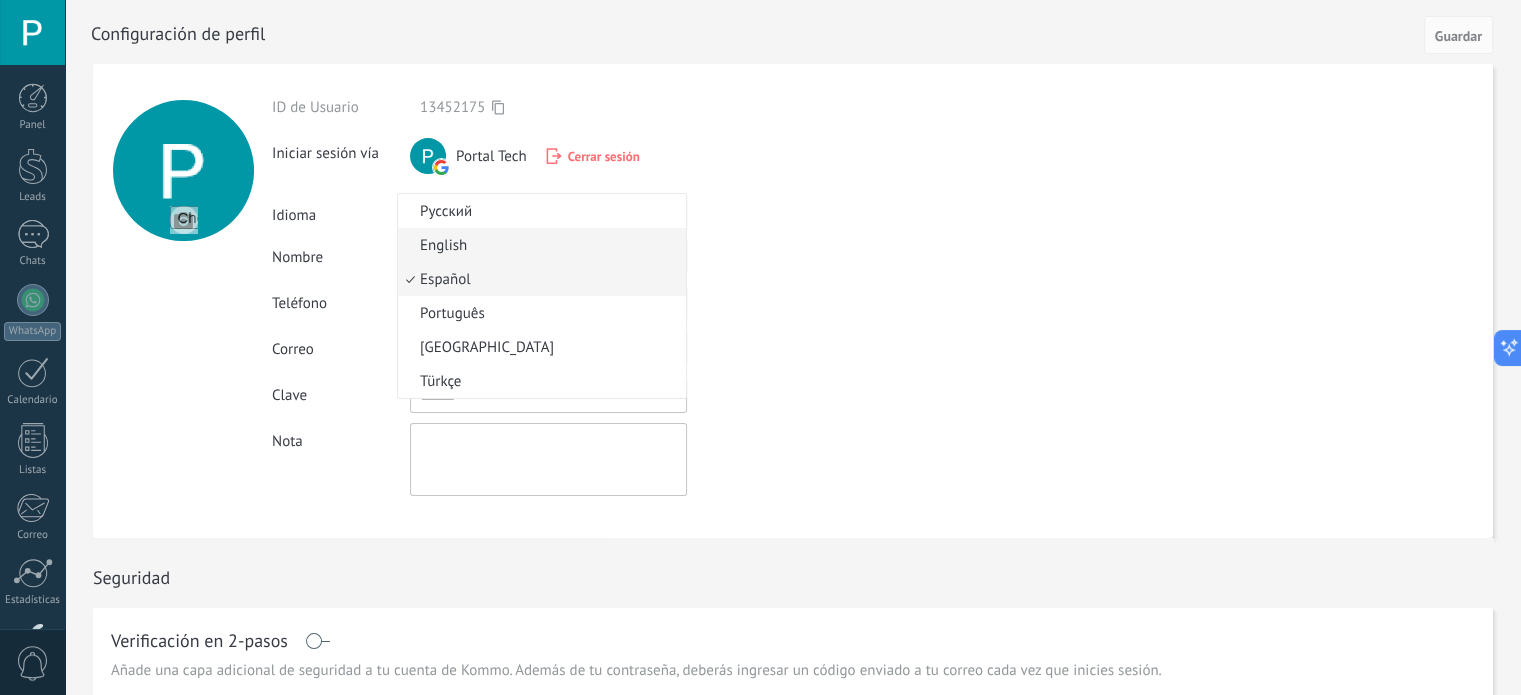 click on "English" at bounding box center (542, 245) 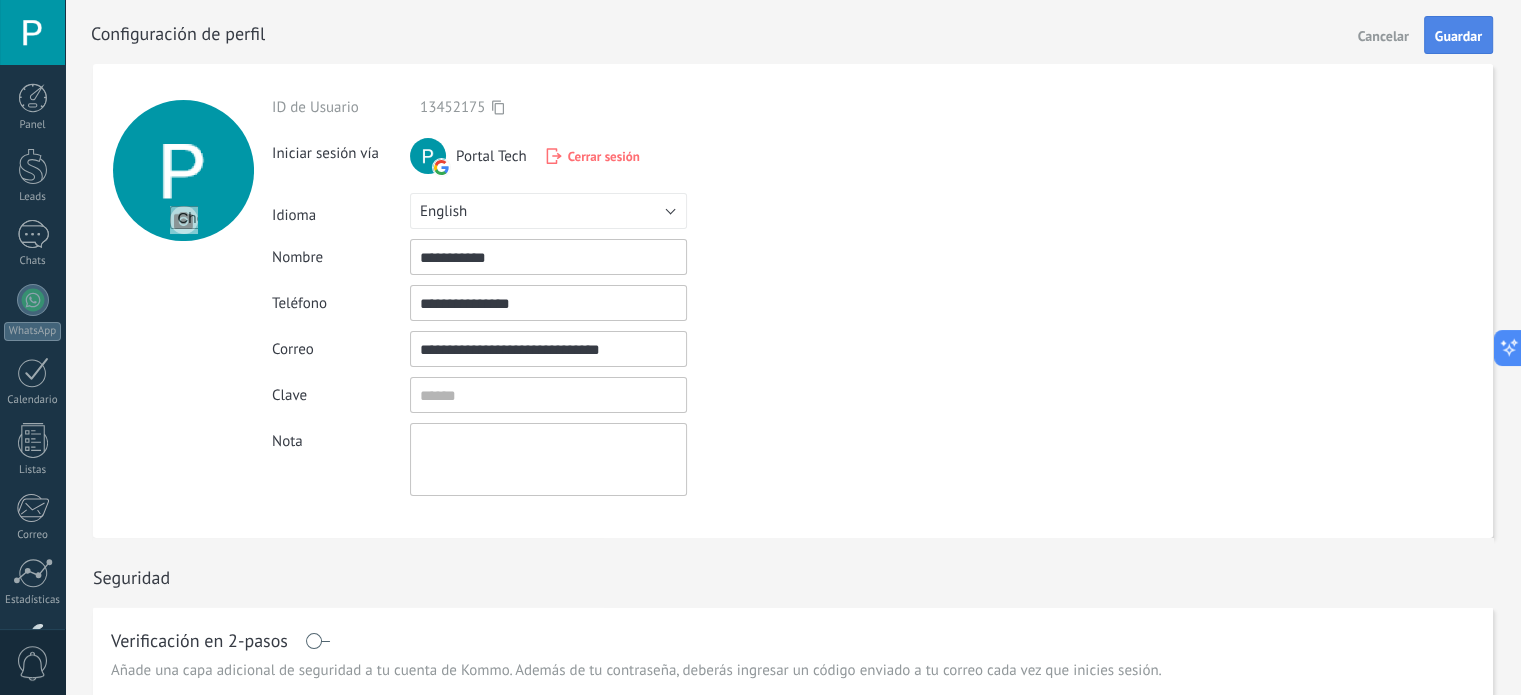 click on "Guardar" at bounding box center [1458, 35] 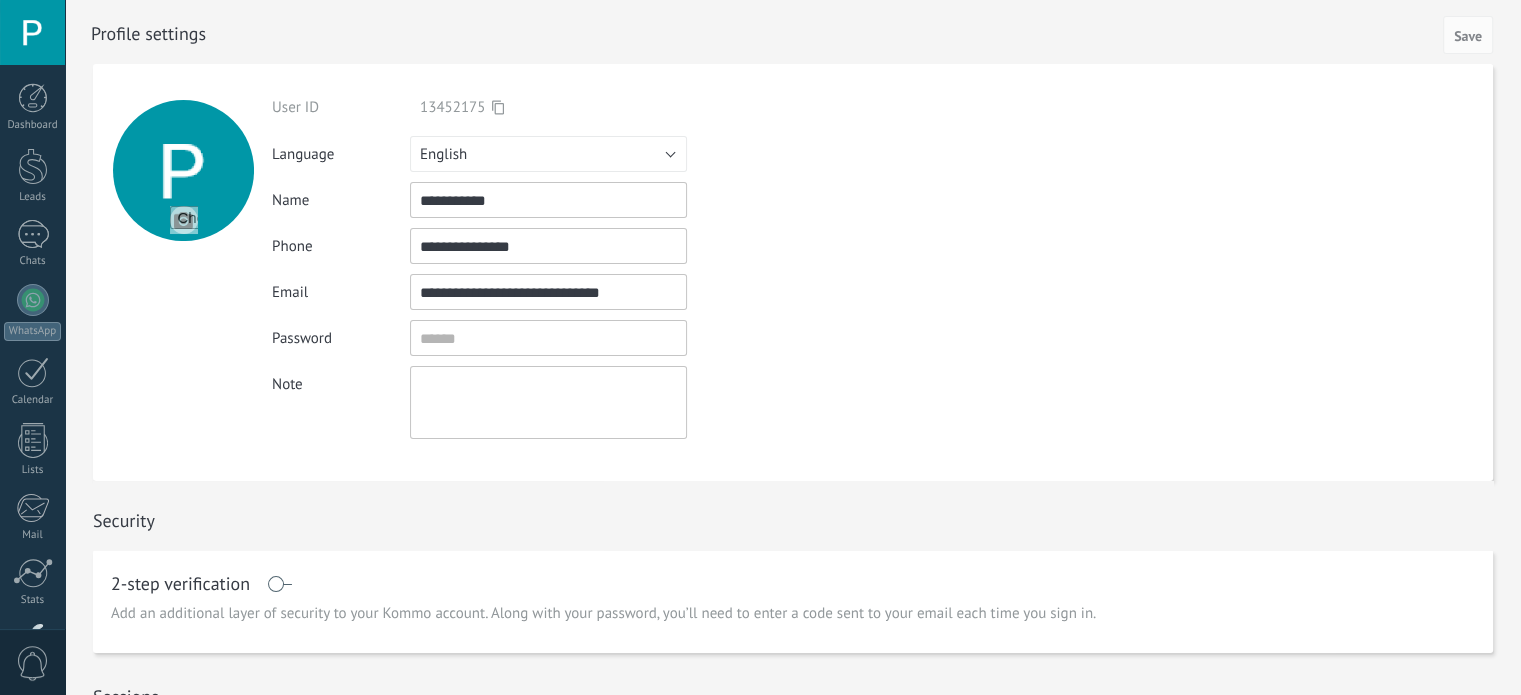 scroll, scrollTop: 0, scrollLeft: 0, axis: both 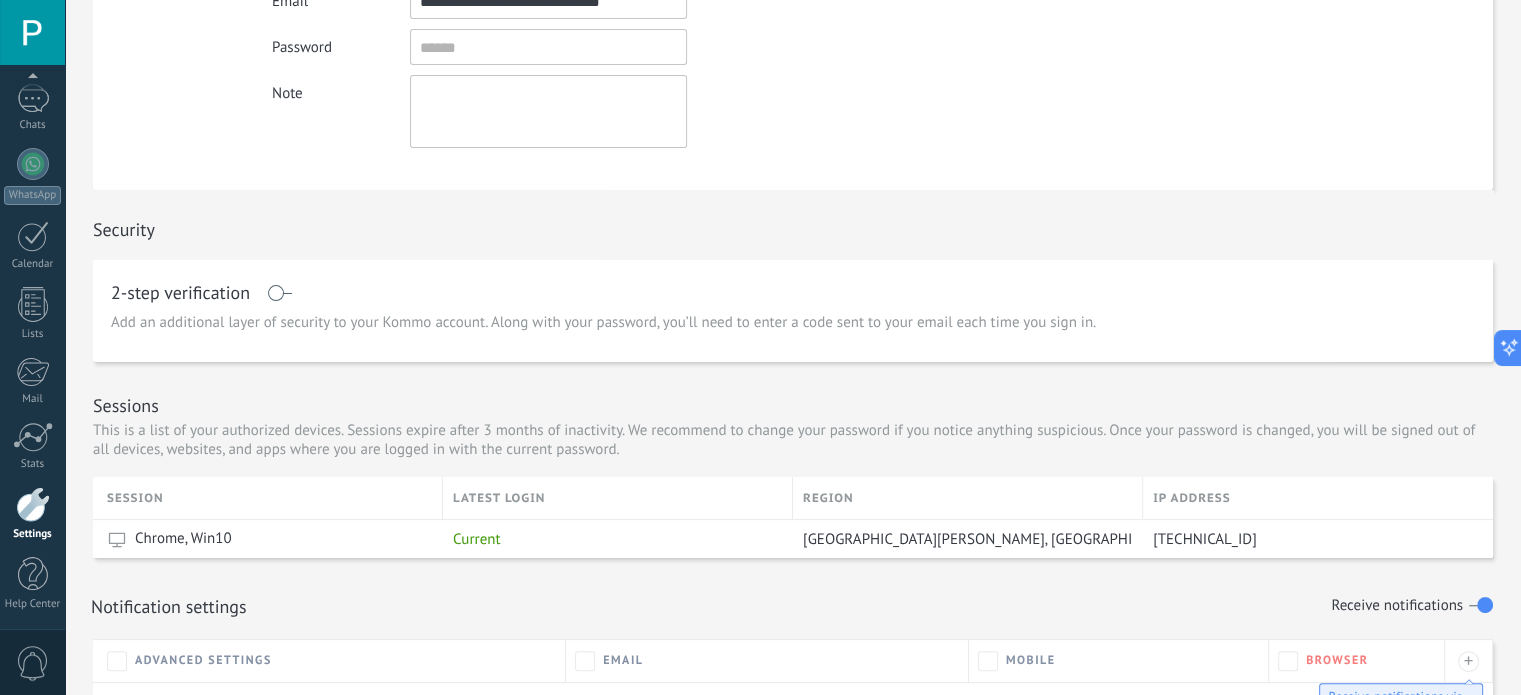 click at bounding box center (33, 504) 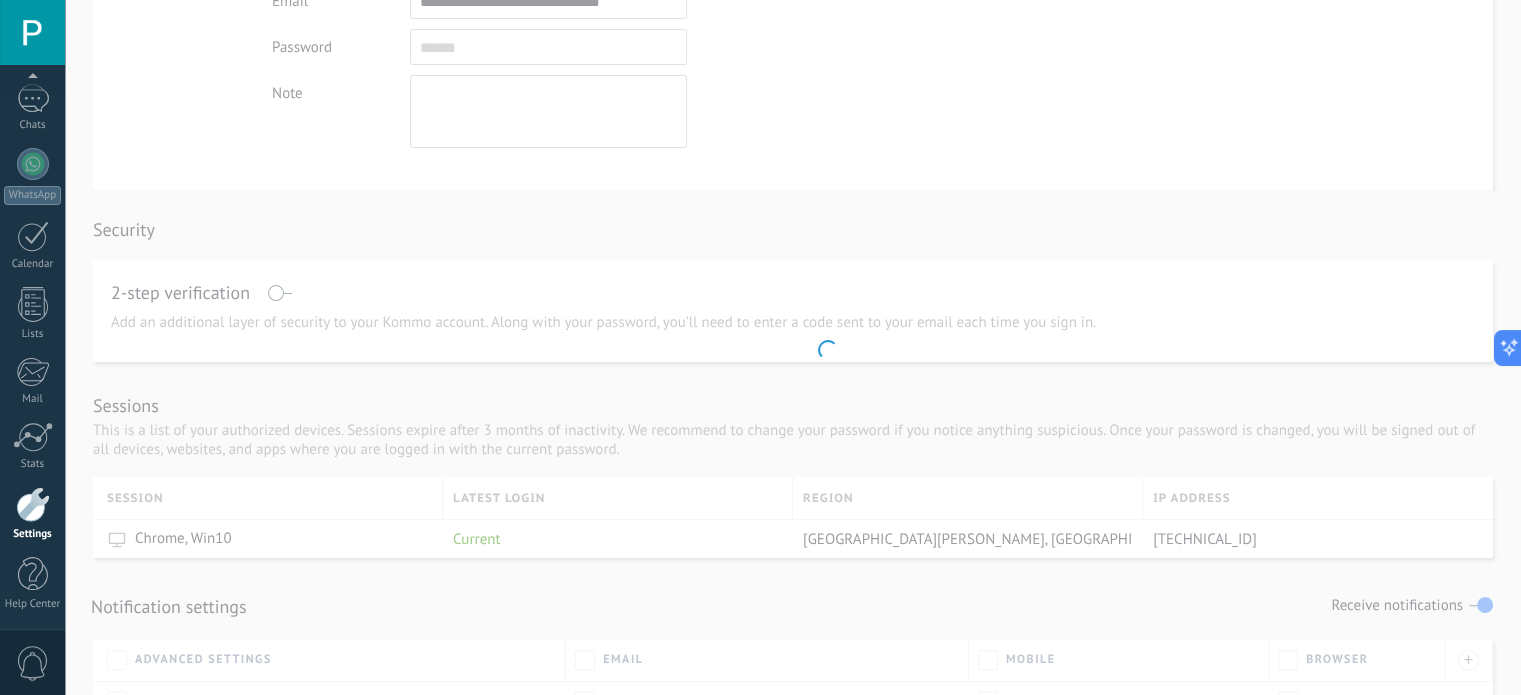 scroll, scrollTop: 0, scrollLeft: 0, axis: both 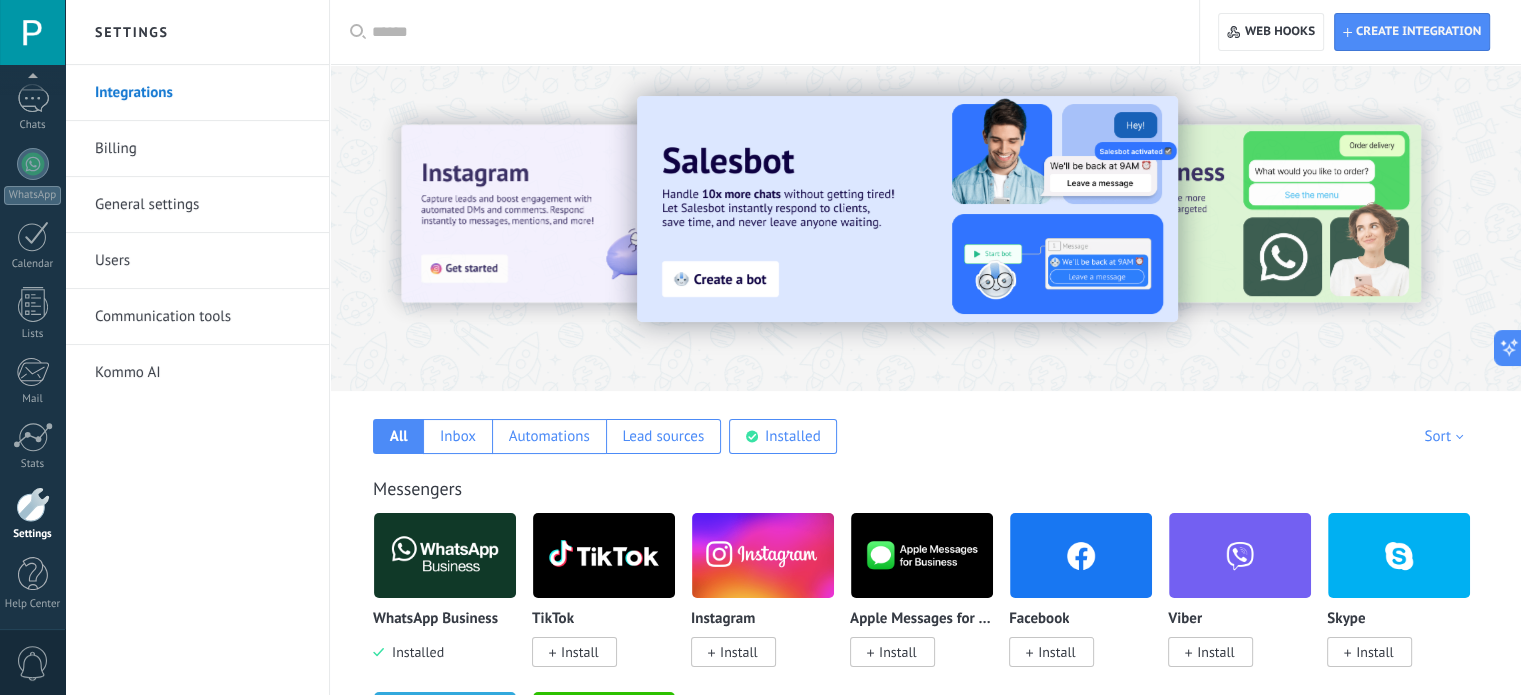 click at bounding box center (771, 32) 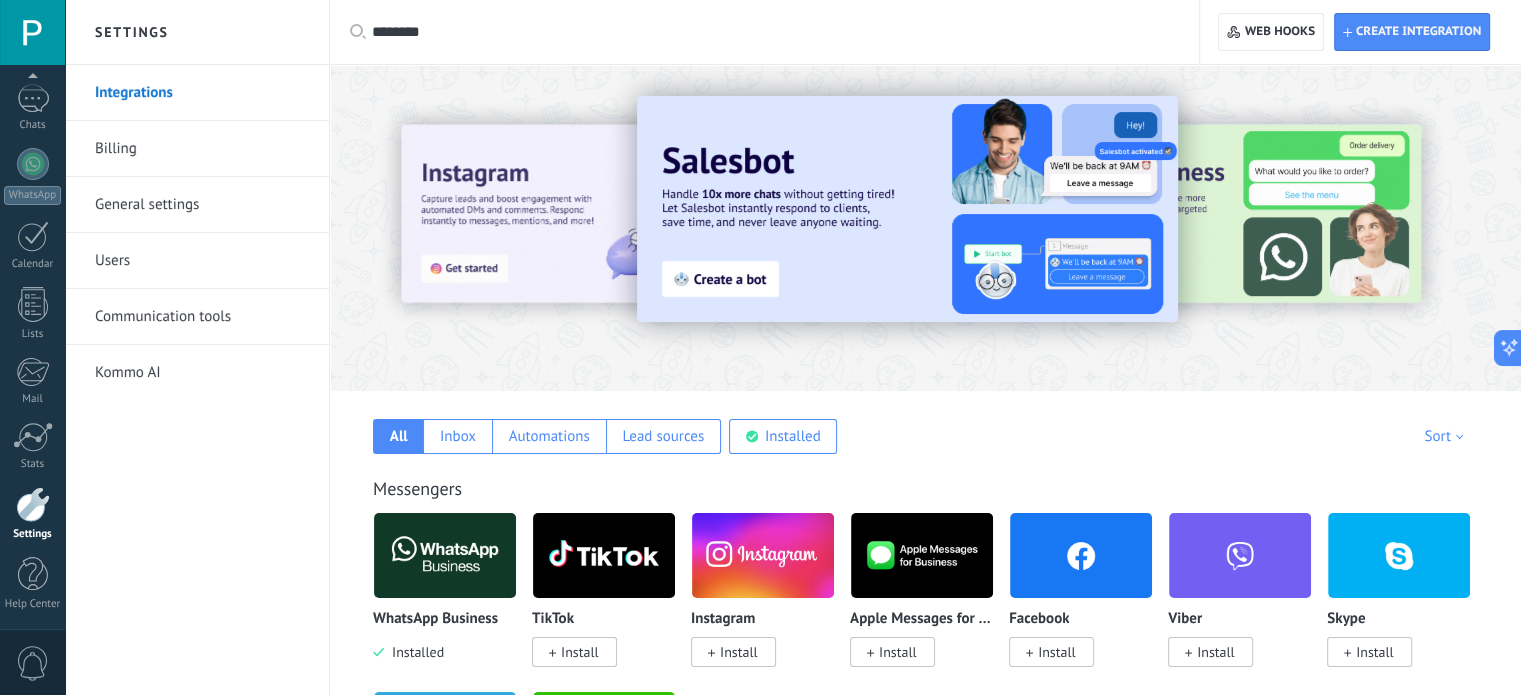 type on "********" 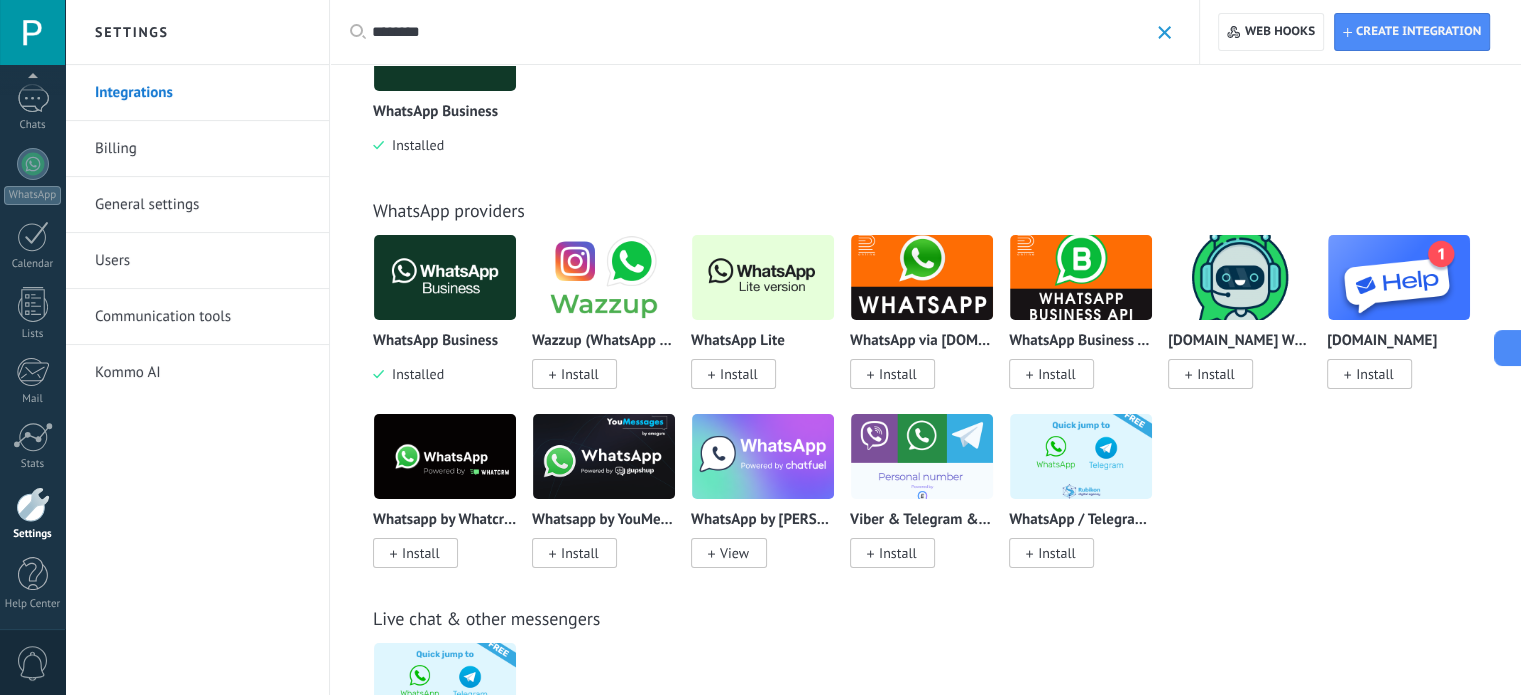 scroll, scrollTop: 0, scrollLeft: 0, axis: both 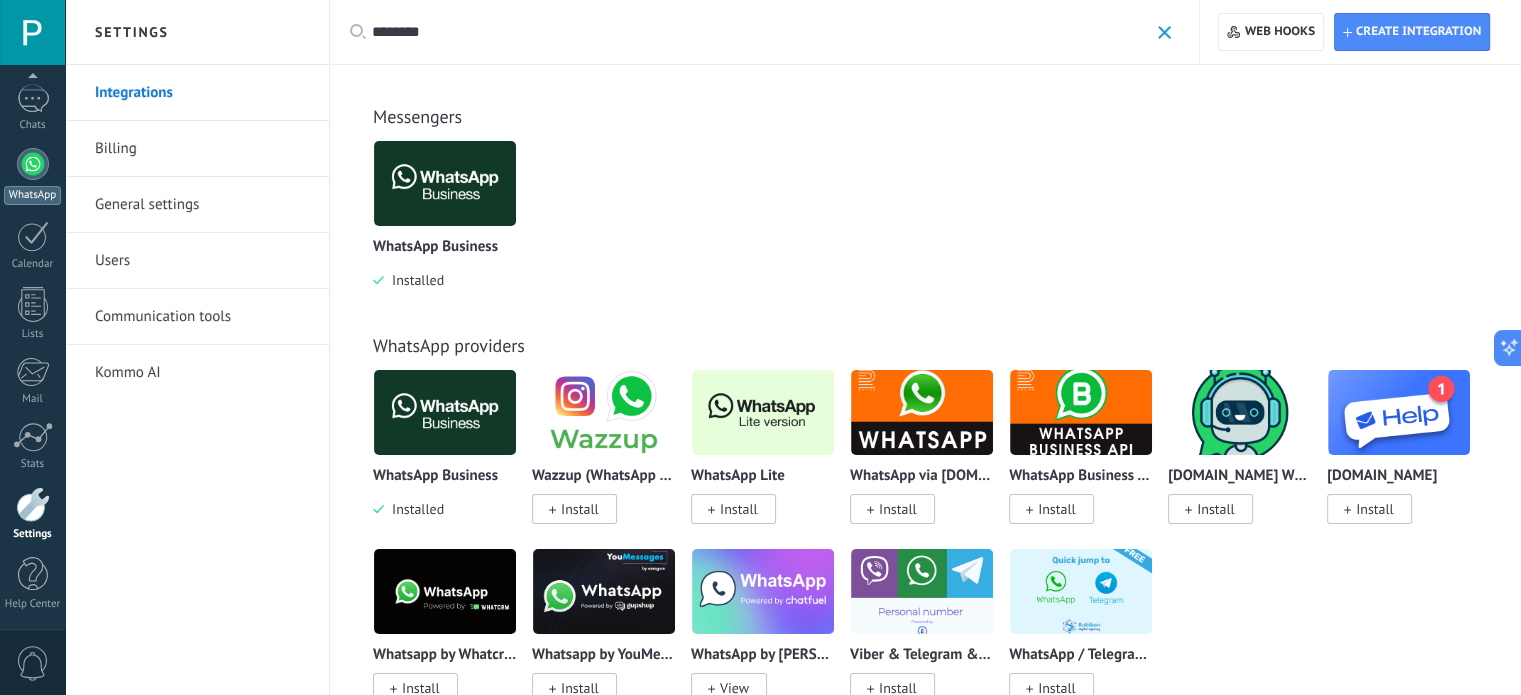 click on "WhatsApp" at bounding box center (32, 176) 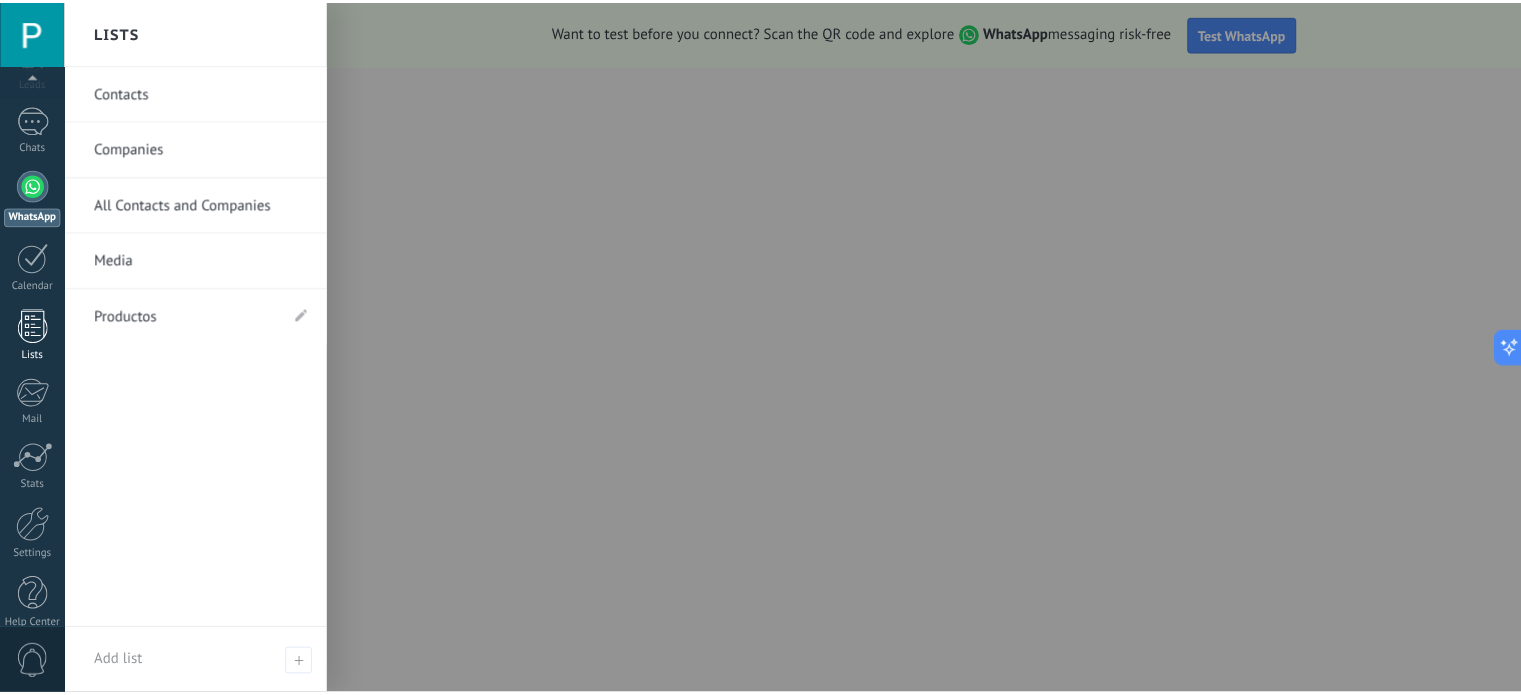 scroll, scrollTop: 136, scrollLeft: 0, axis: vertical 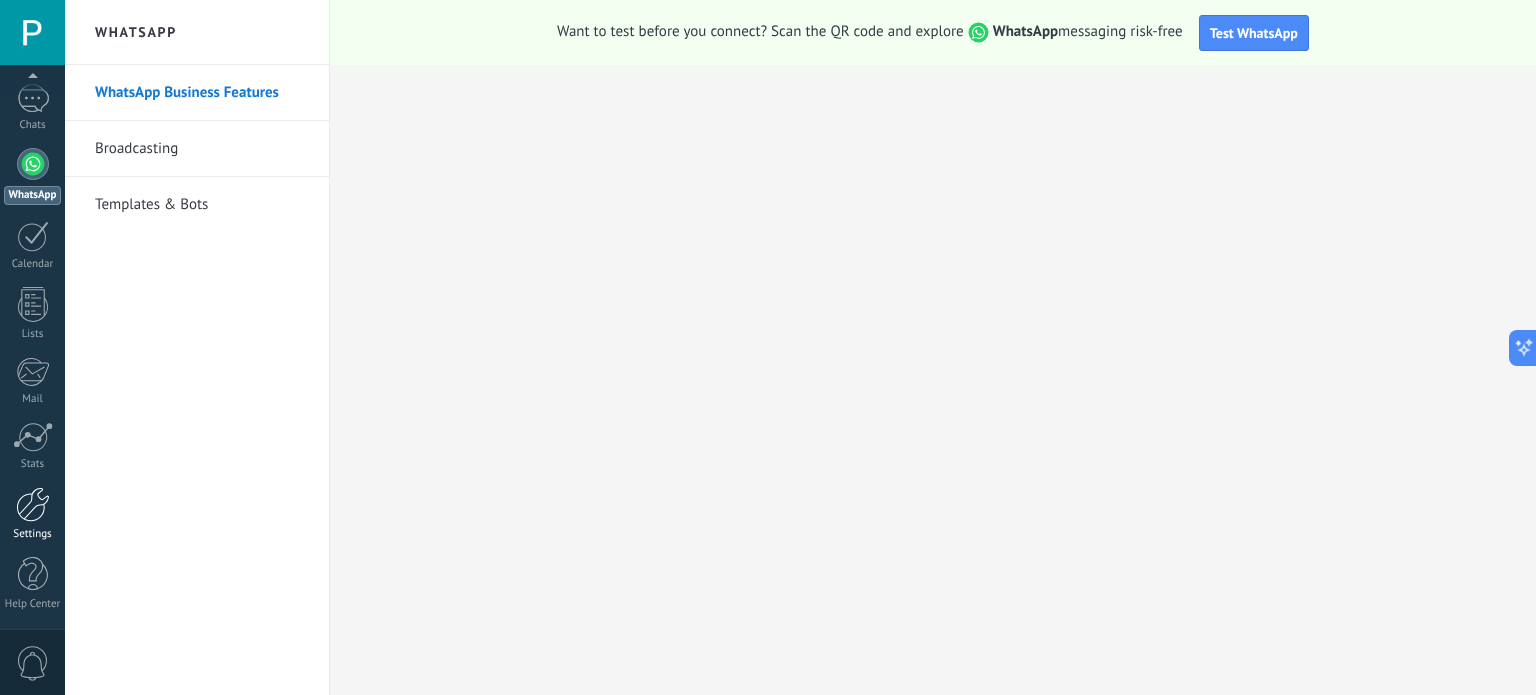click at bounding box center (33, 504) 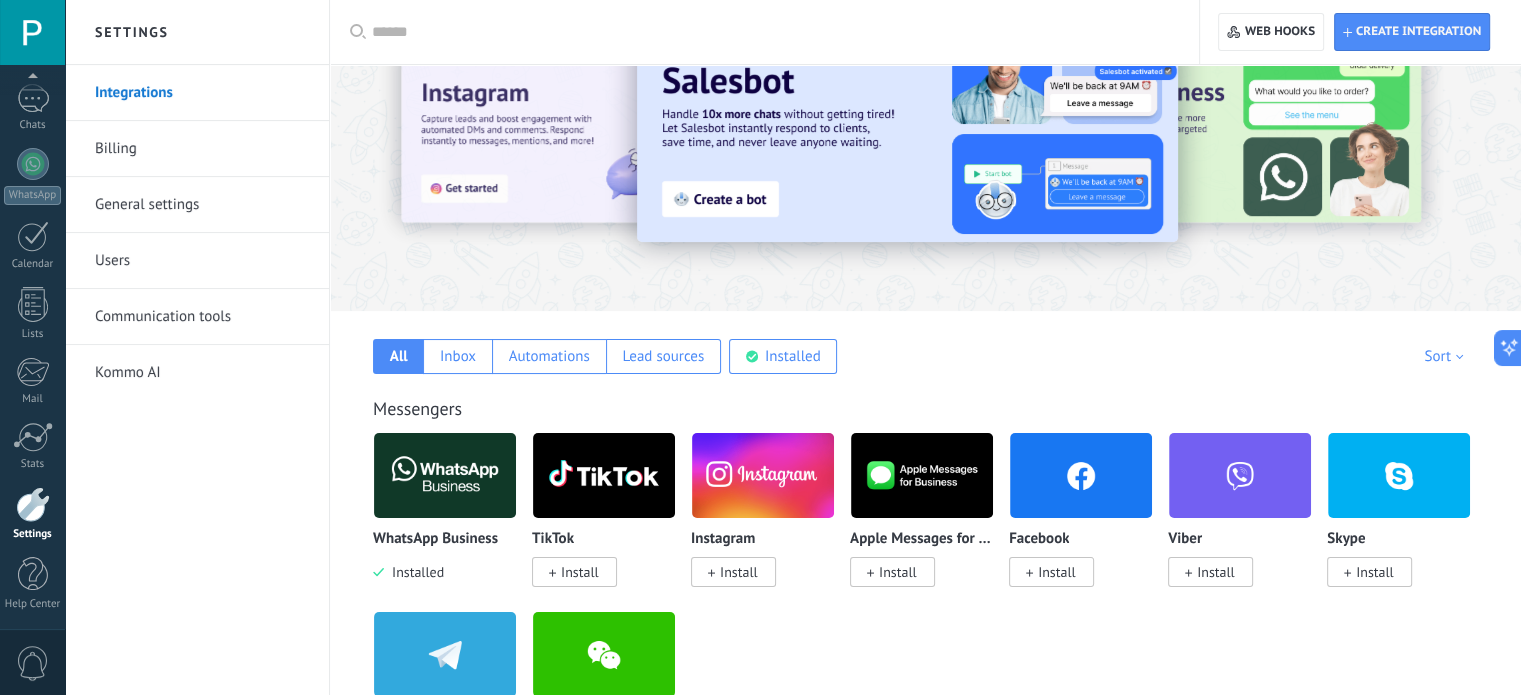 scroll, scrollTop: 0, scrollLeft: 0, axis: both 